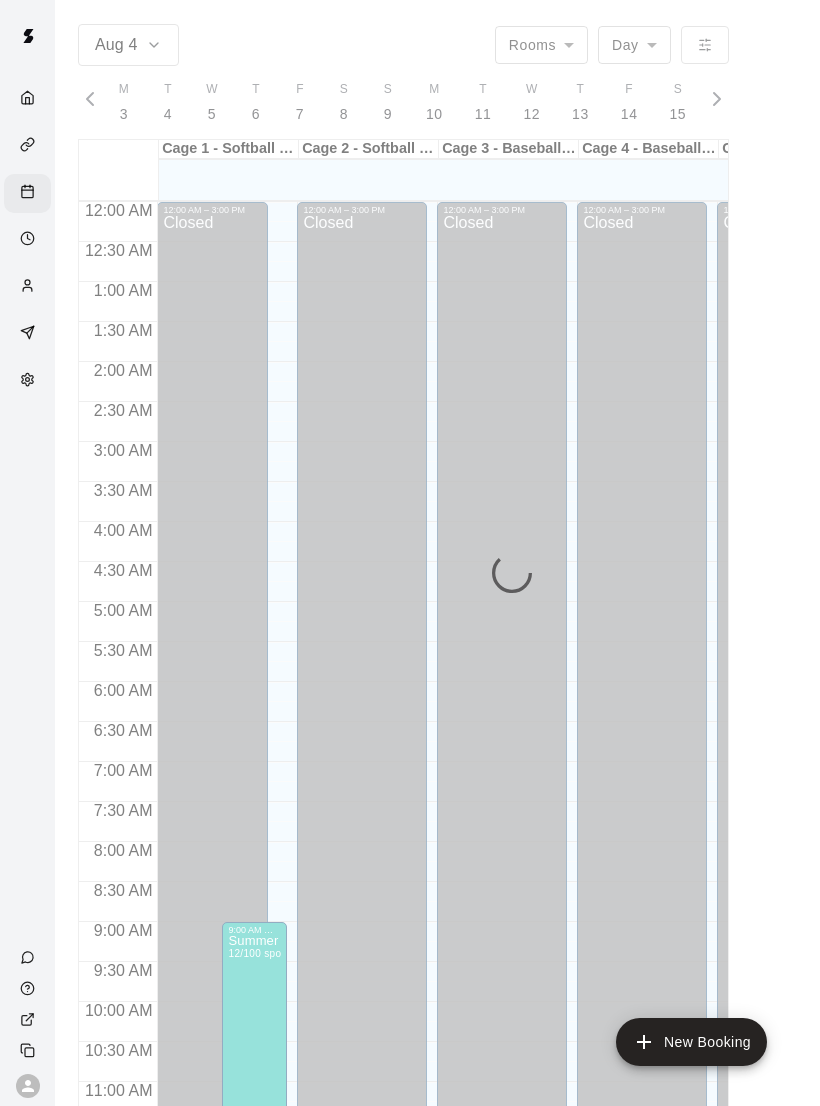 scroll, scrollTop: 0, scrollLeft: 0, axis: both 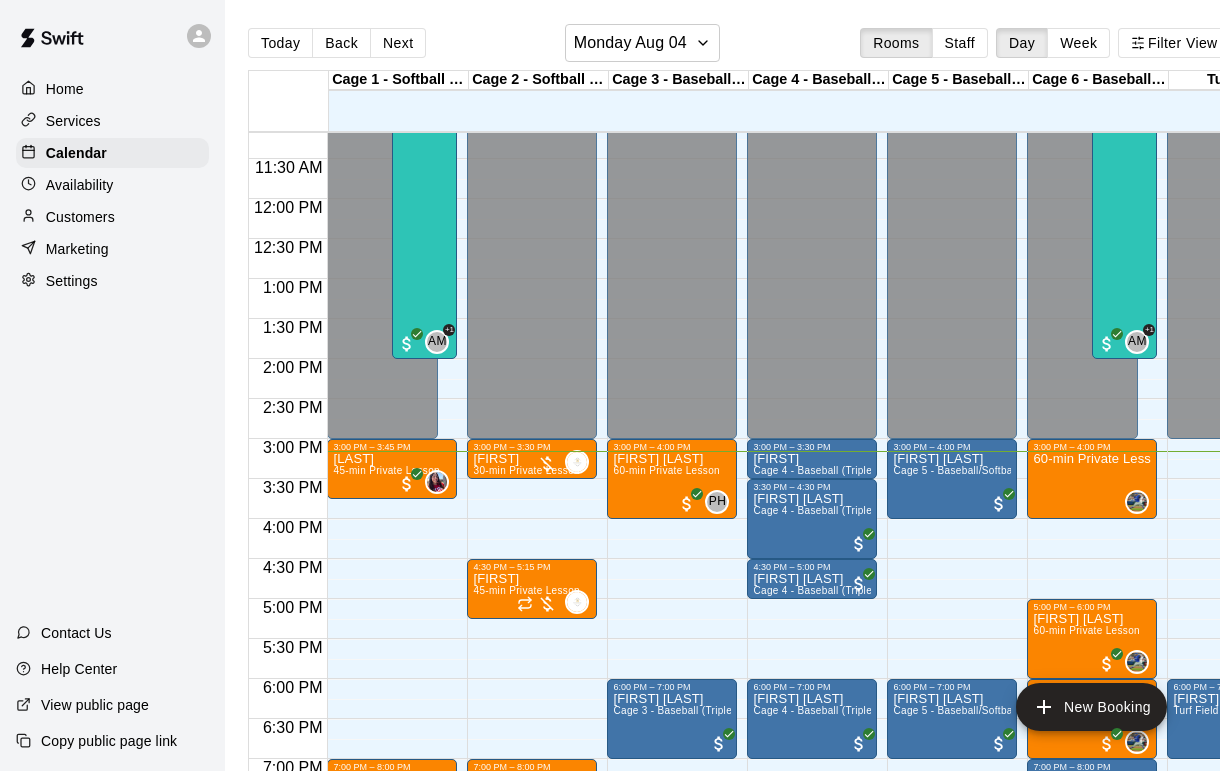 click on "Cage 5 - Baseball/Softball  (Triple Play - HitTrax)" at bounding box center (1007, 470) 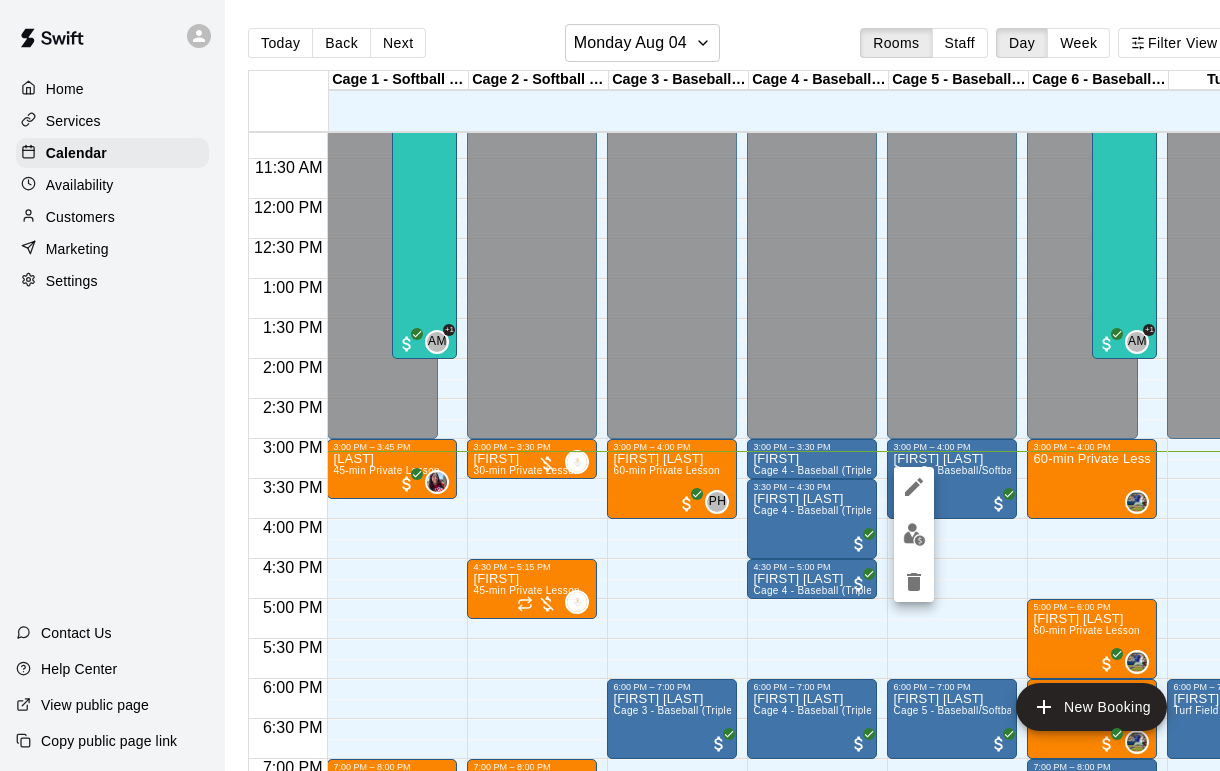 click at bounding box center (610, 385) 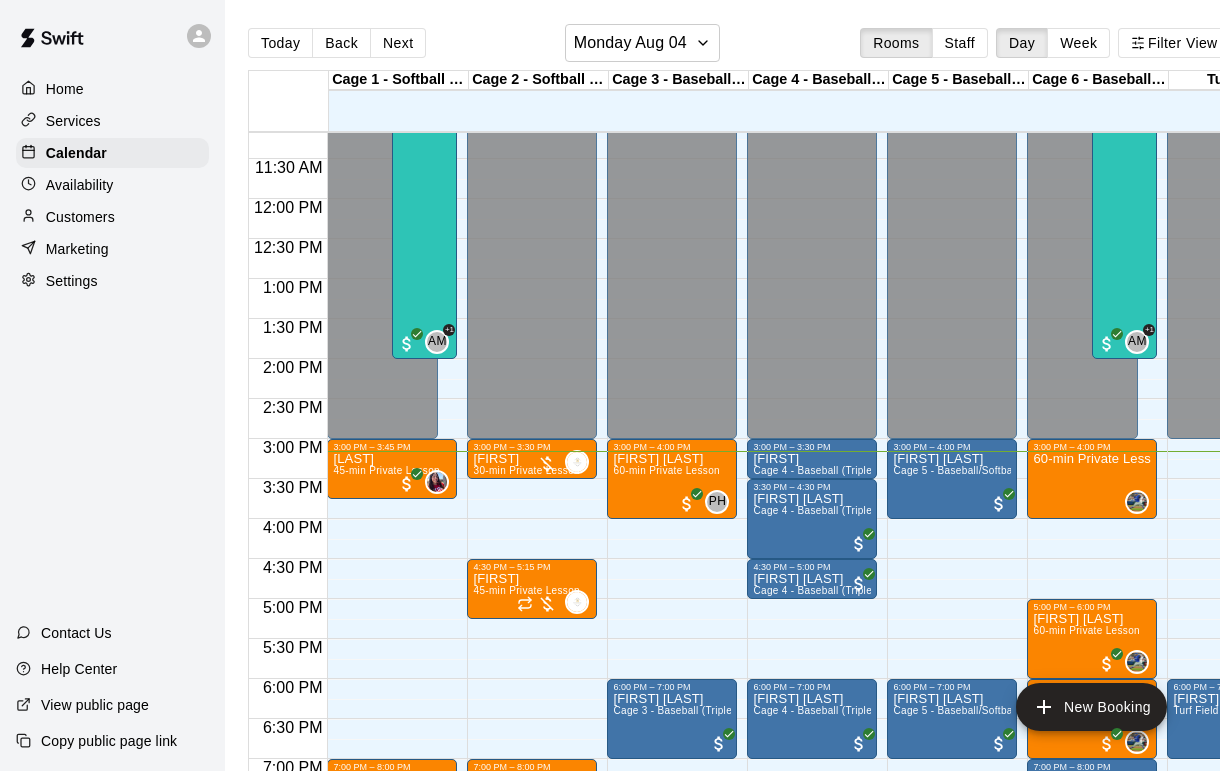 click on "Cage 4 - Baseball (Triple play)" at bounding box center (825, 510) 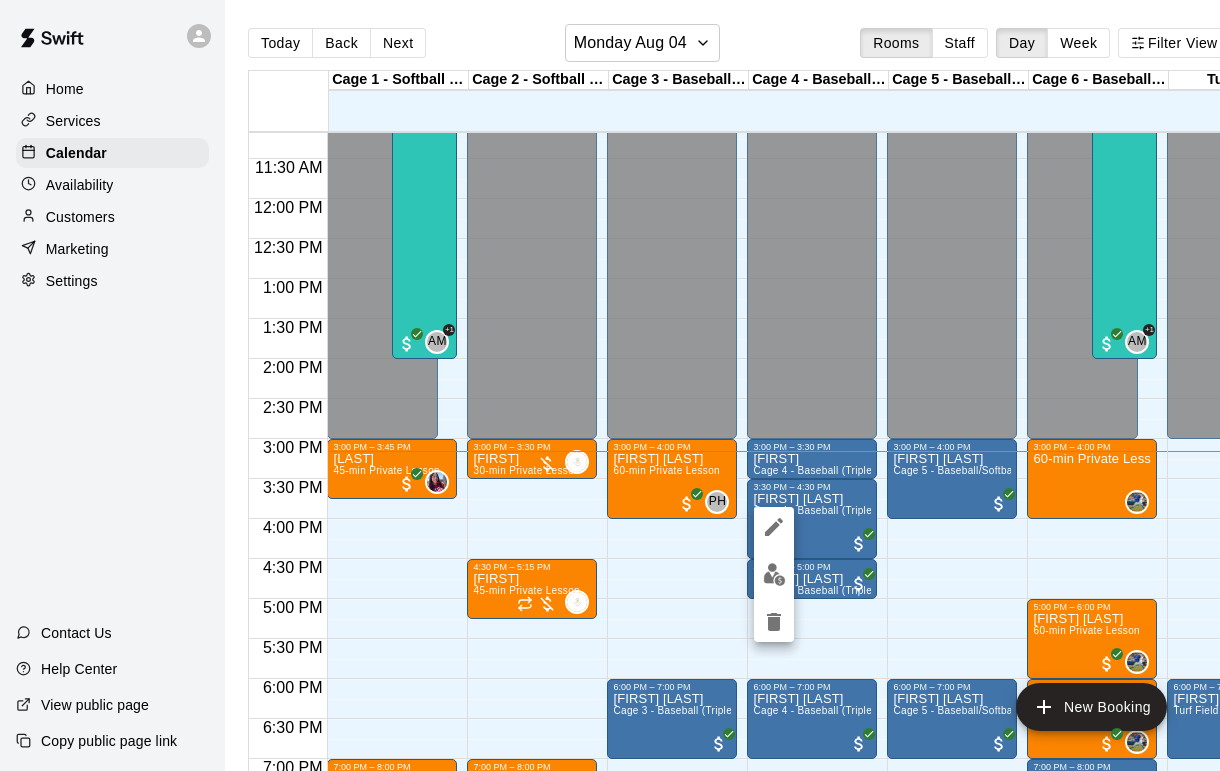 click at bounding box center (774, 574) 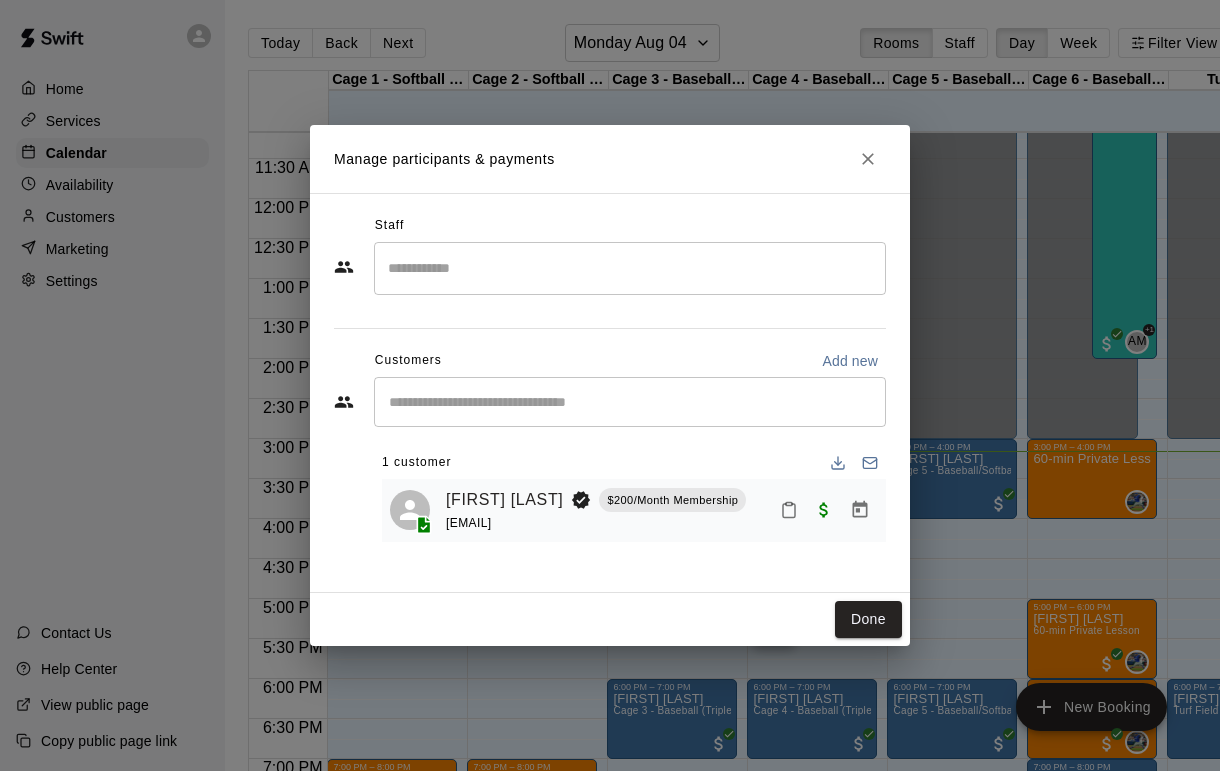 click on "Manage participants & payments" at bounding box center [610, 159] 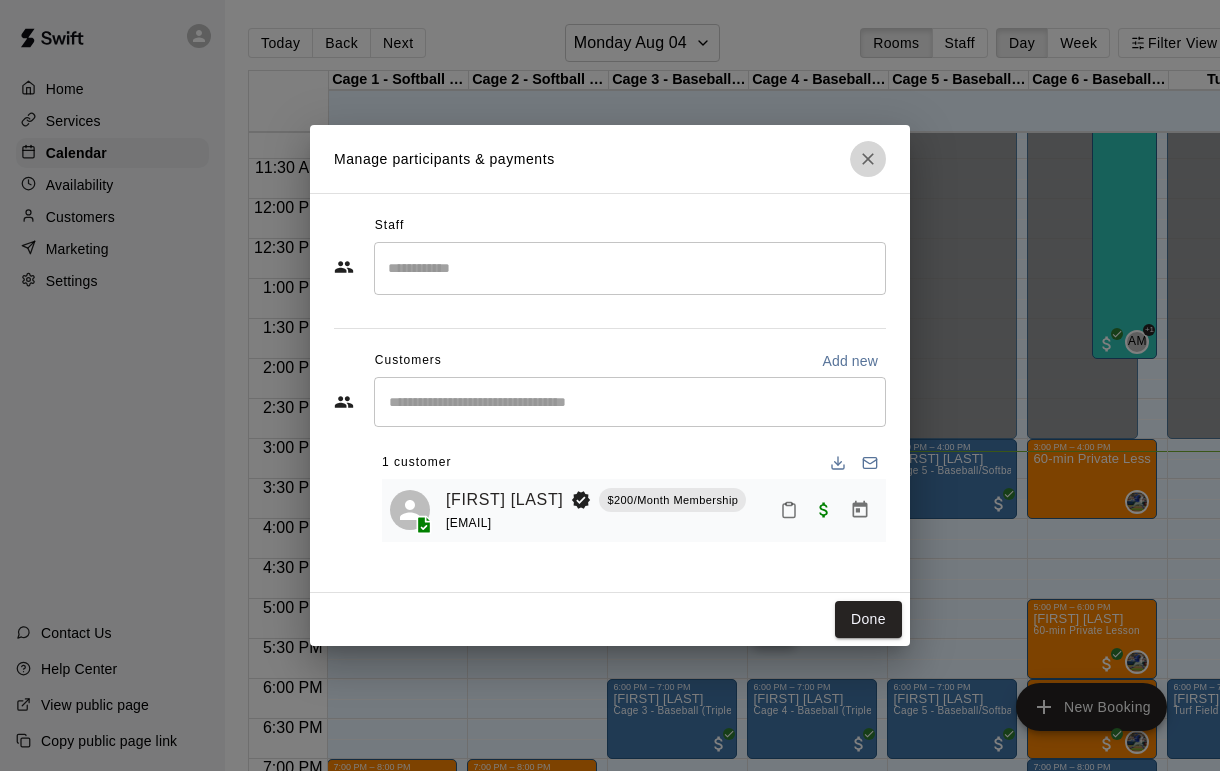 click 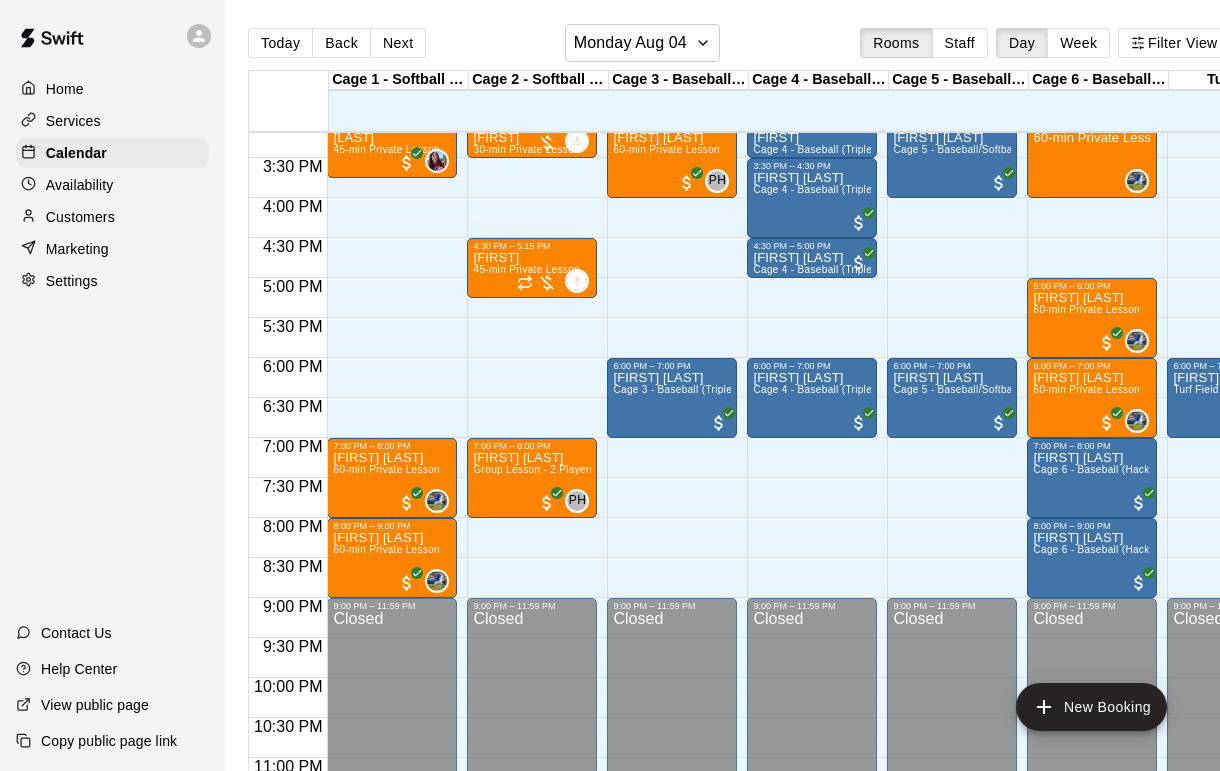 scroll, scrollTop: 1233, scrollLeft: 113, axis: both 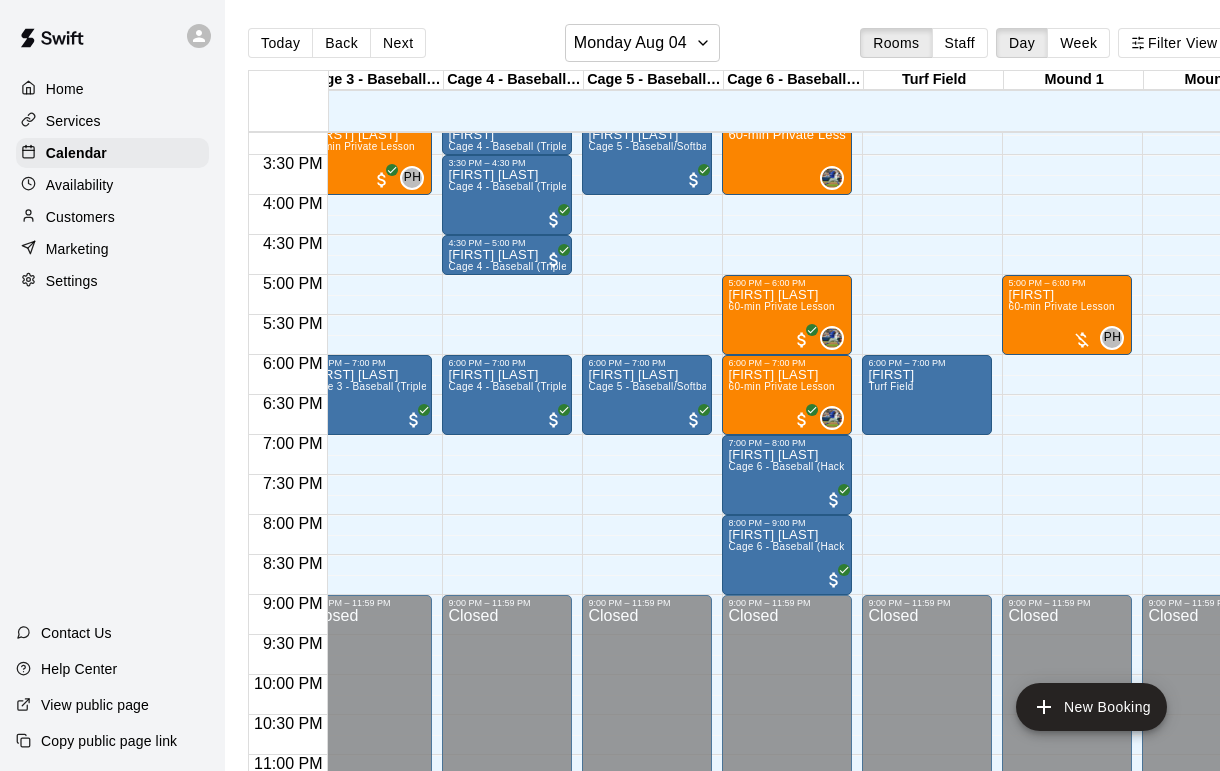 click on "Next" at bounding box center (398, 43) 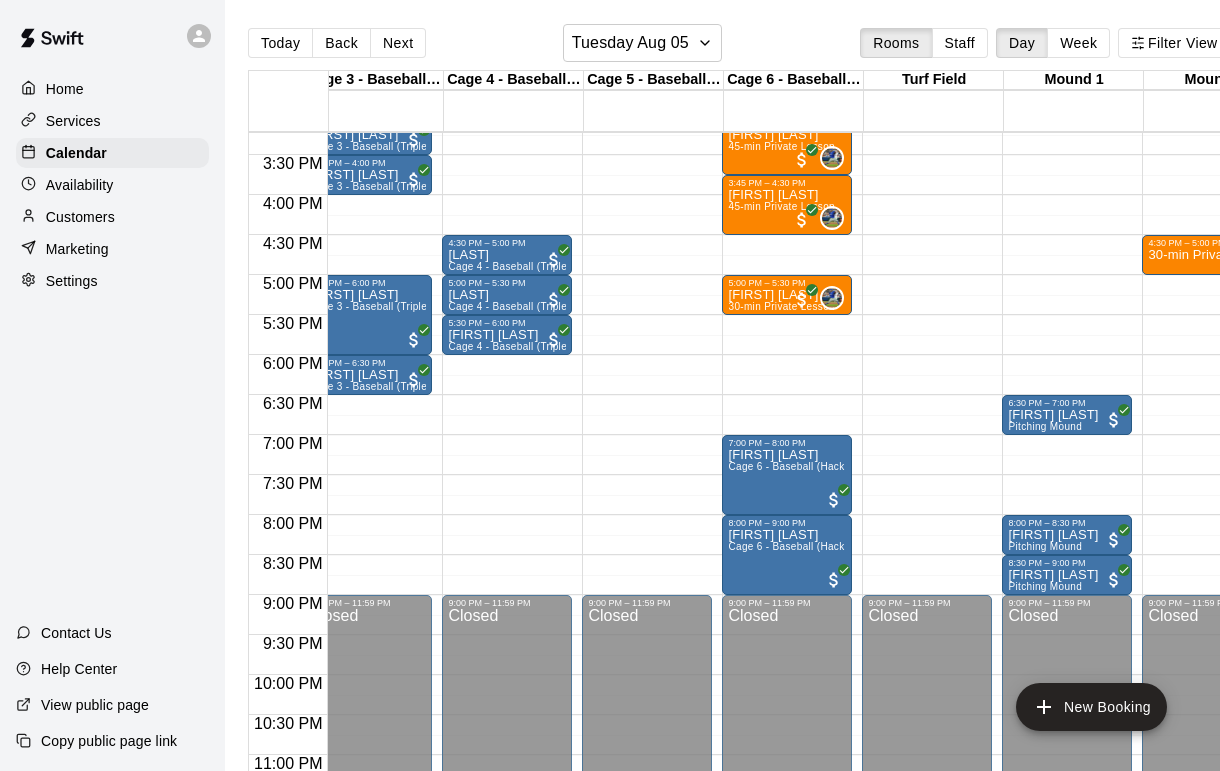 scroll, scrollTop: 1109, scrollLeft: 249, axis: both 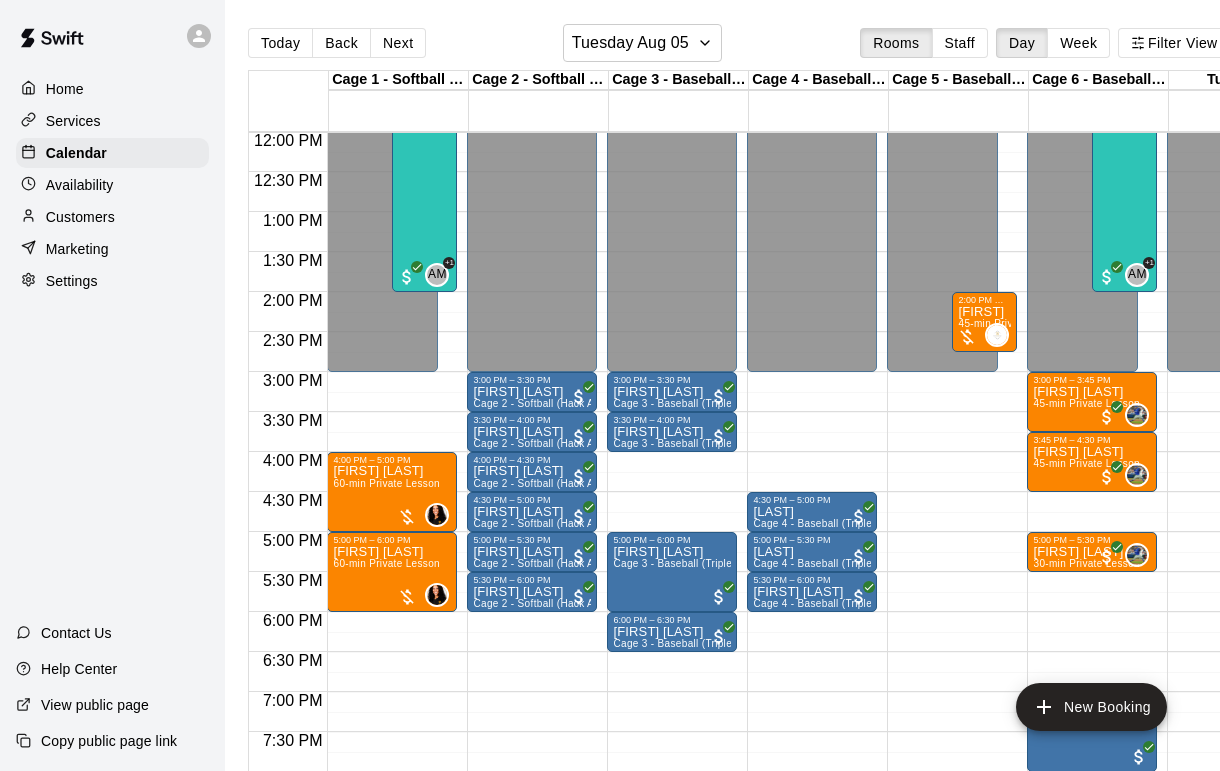 click on "Next" at bounding box center [398, 43] 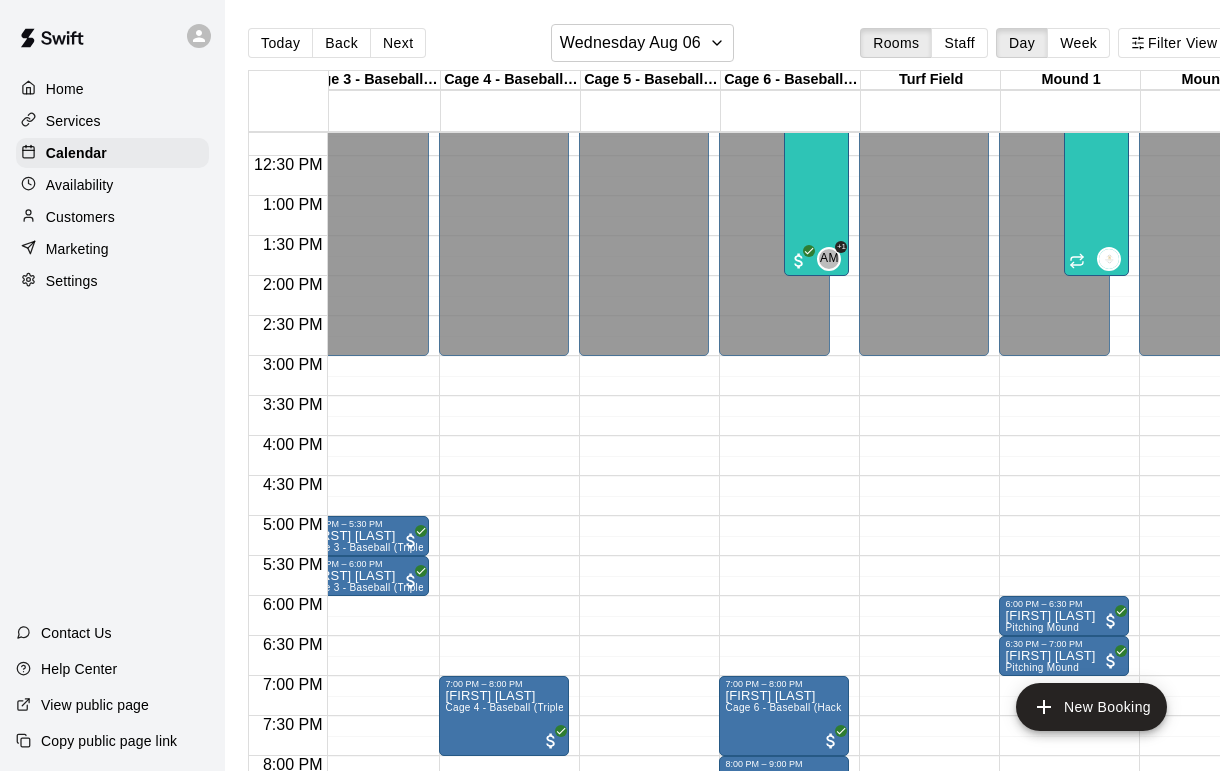 click on "Next" at bounding box center [398, 43] 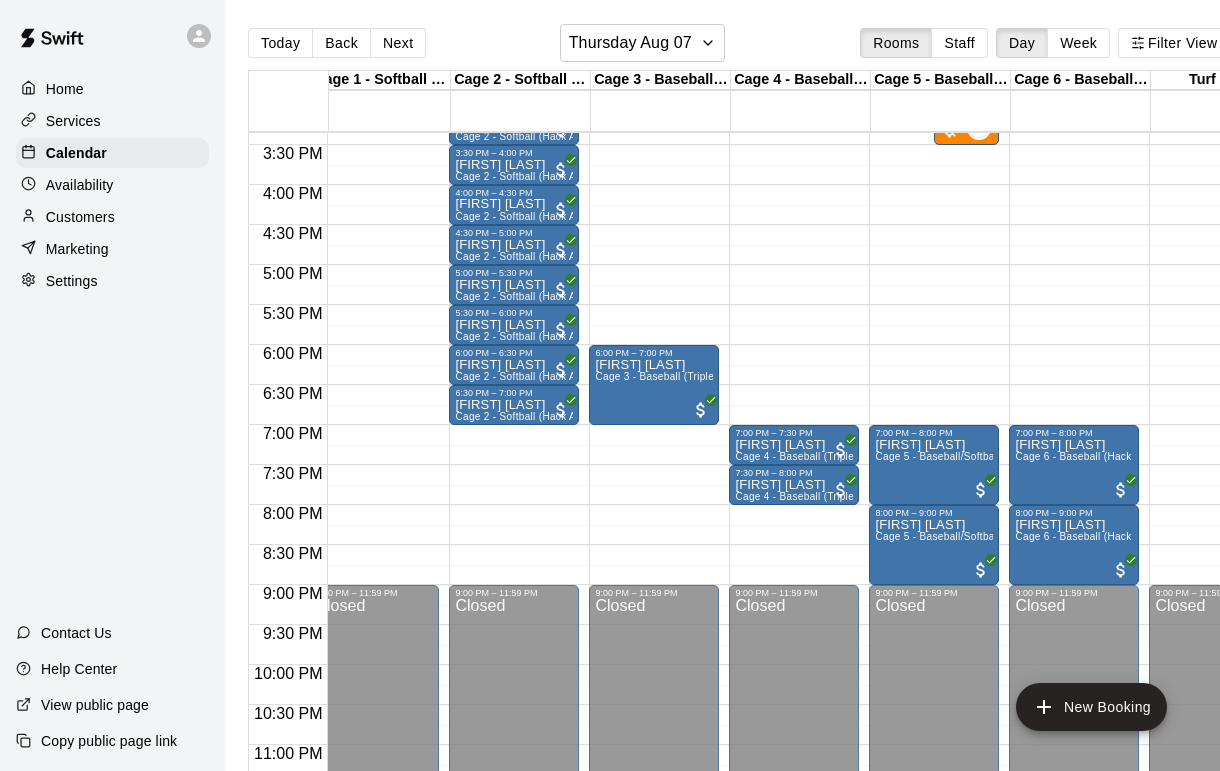 click on "Next" at bounding box center [398, 43] 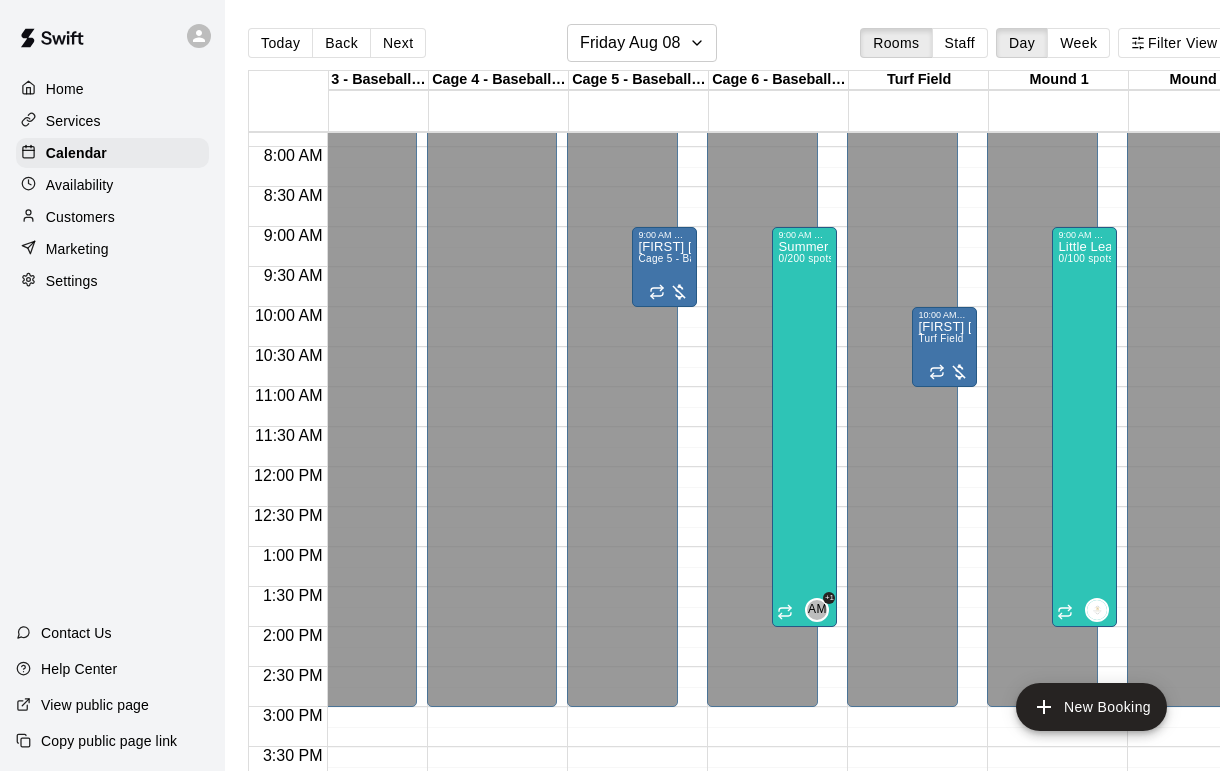 click at bounding box center [949, 370] 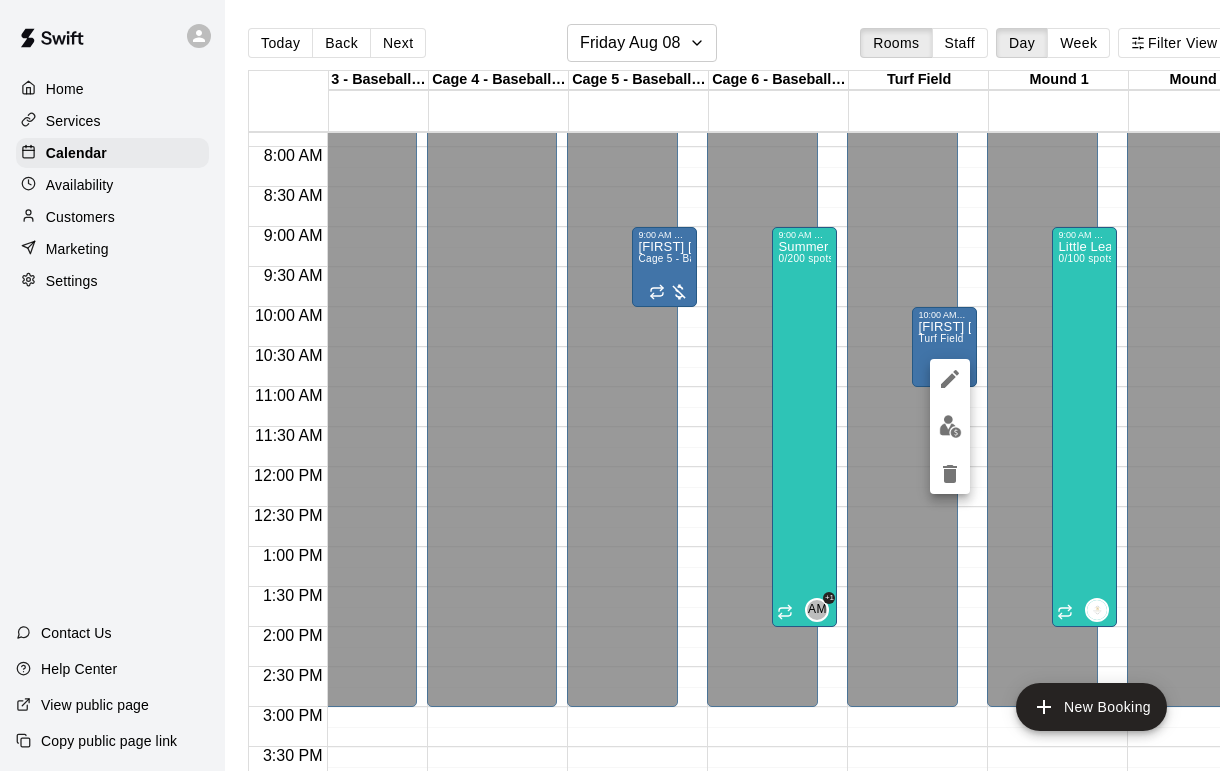 click at bounding box center (950, 426) 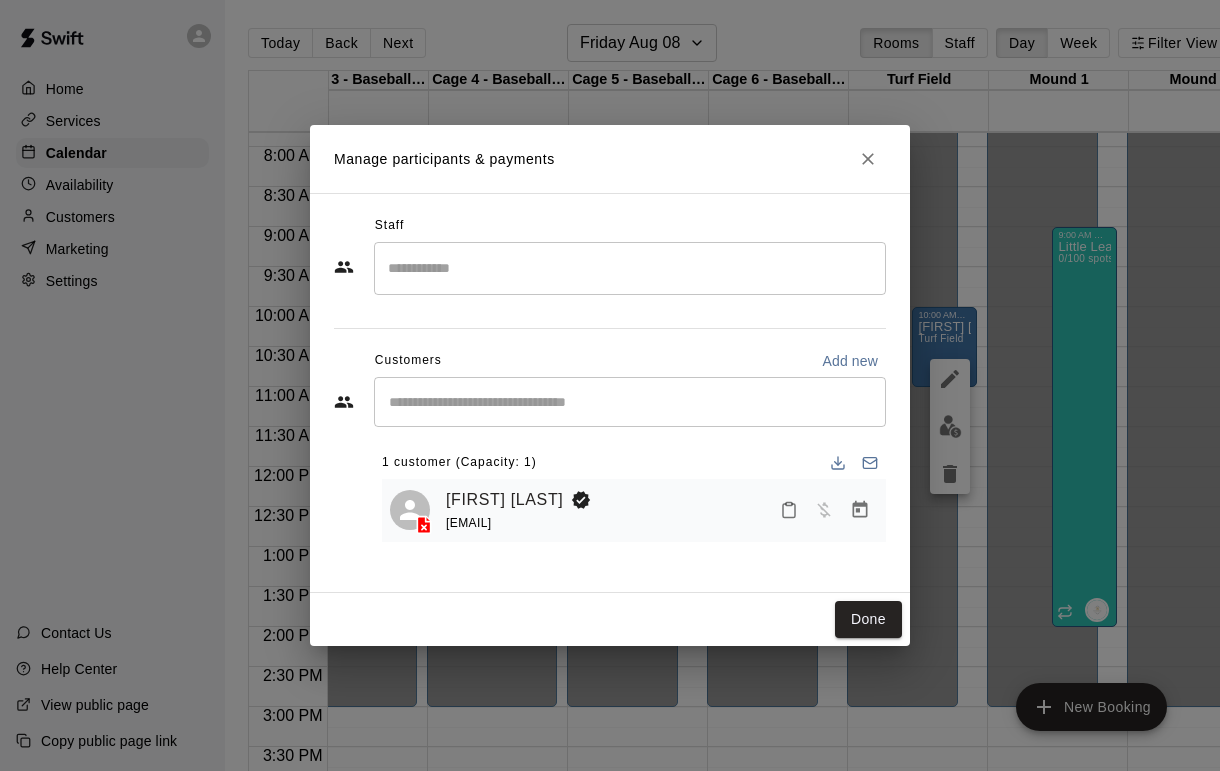 click at bounding box center [868, 159] 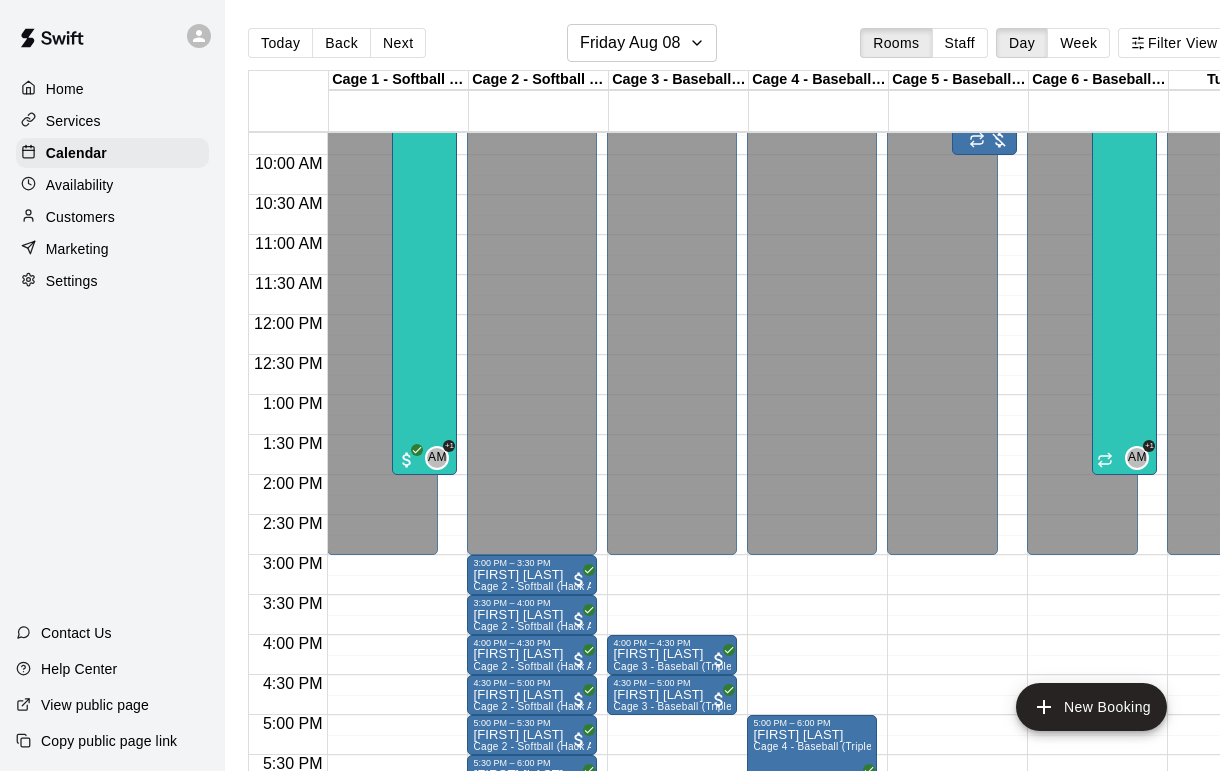 click on "Next" at bounding box center [398, 43] 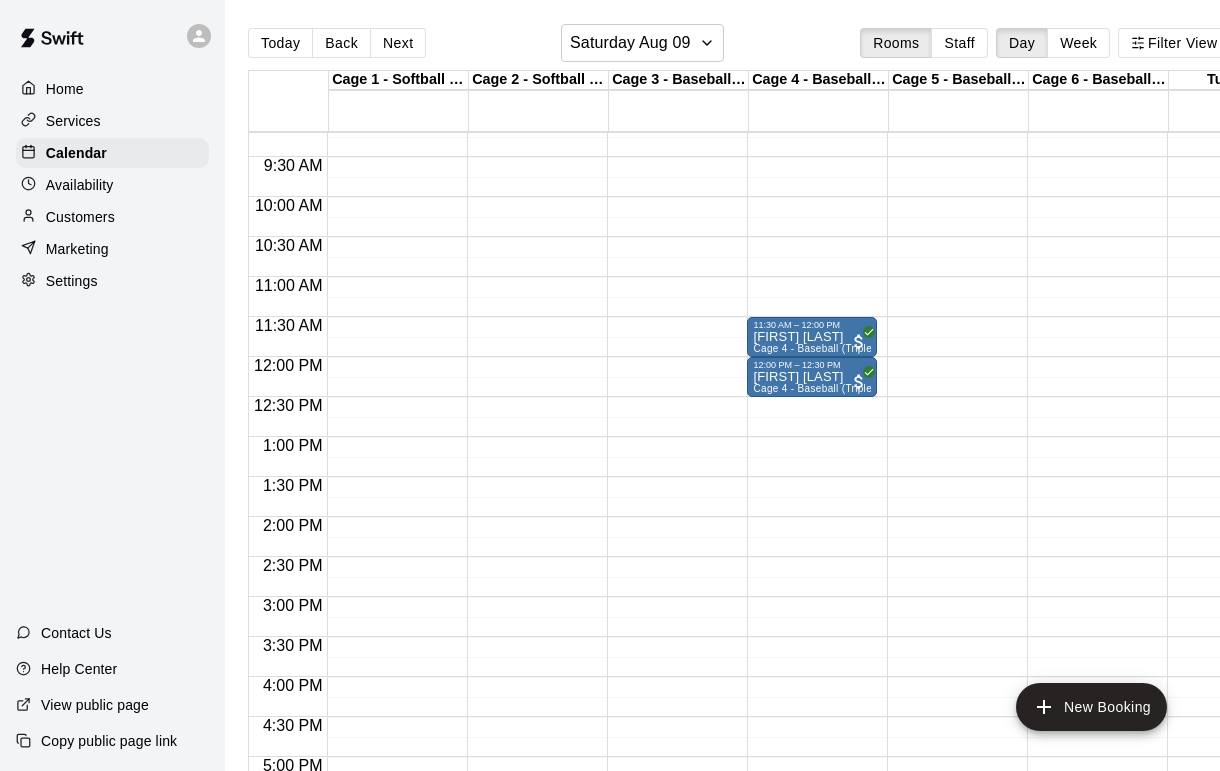 click on "Next" at bounding box center [398, 43] 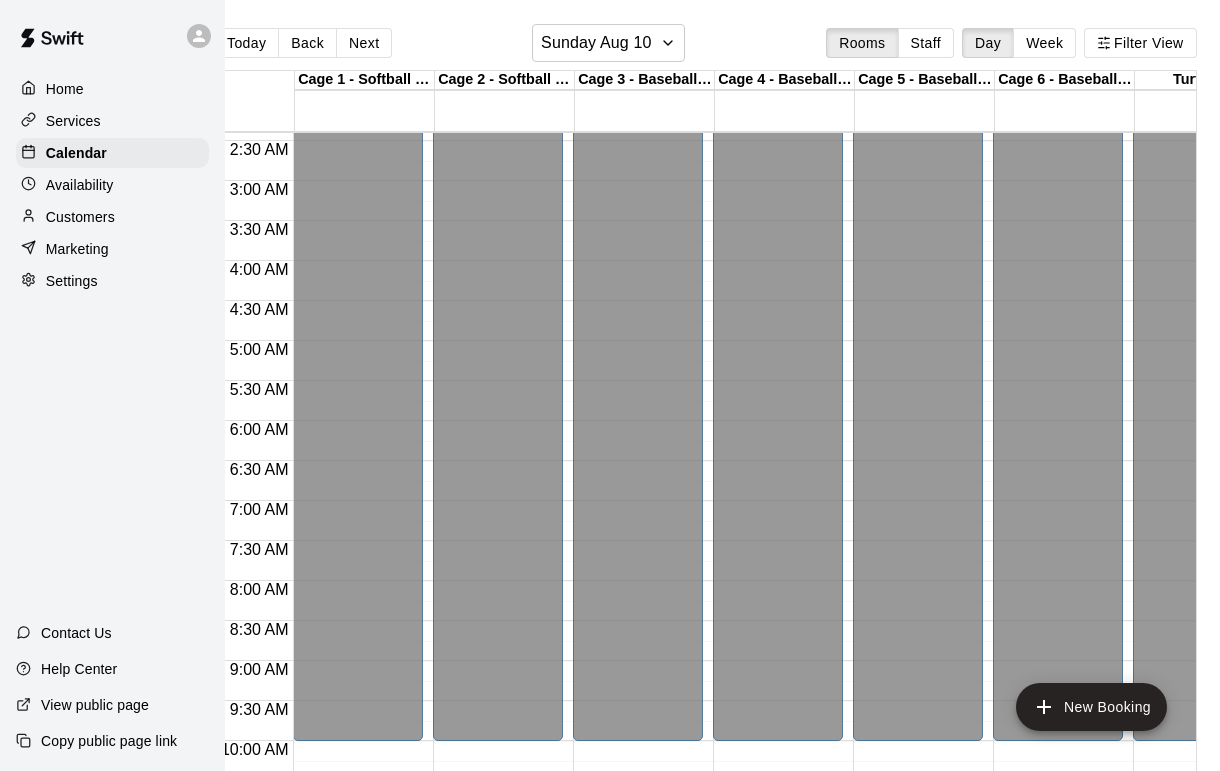 click on "Next" at bounding box center (364, 43) 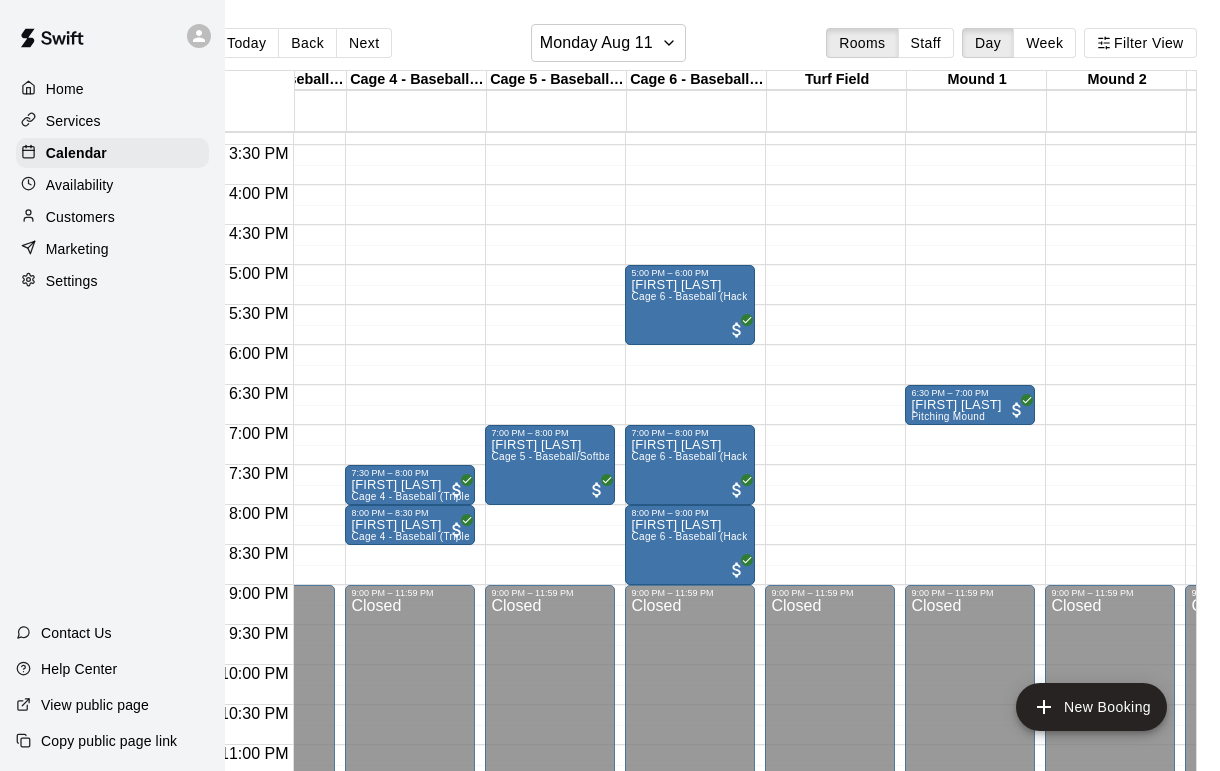 click on "Next" at bounding box center [364, 43] 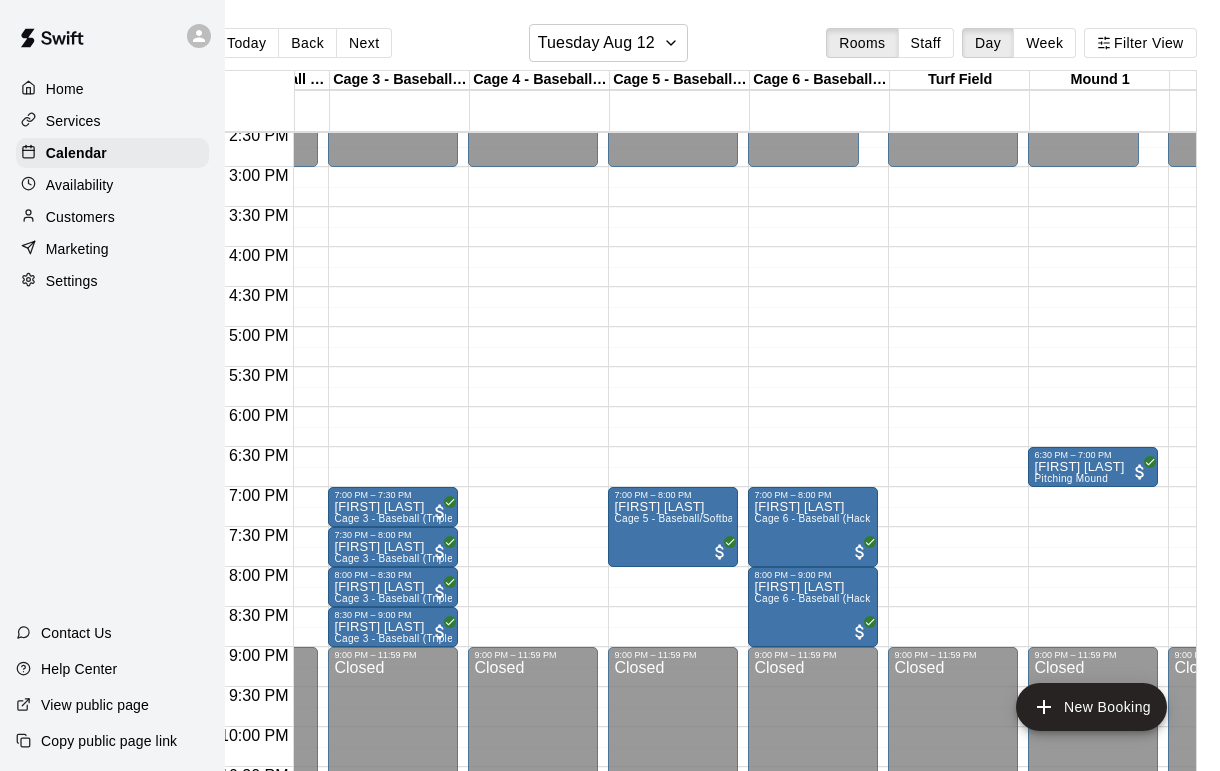 click on "Next" at bounding box center (364, 43) 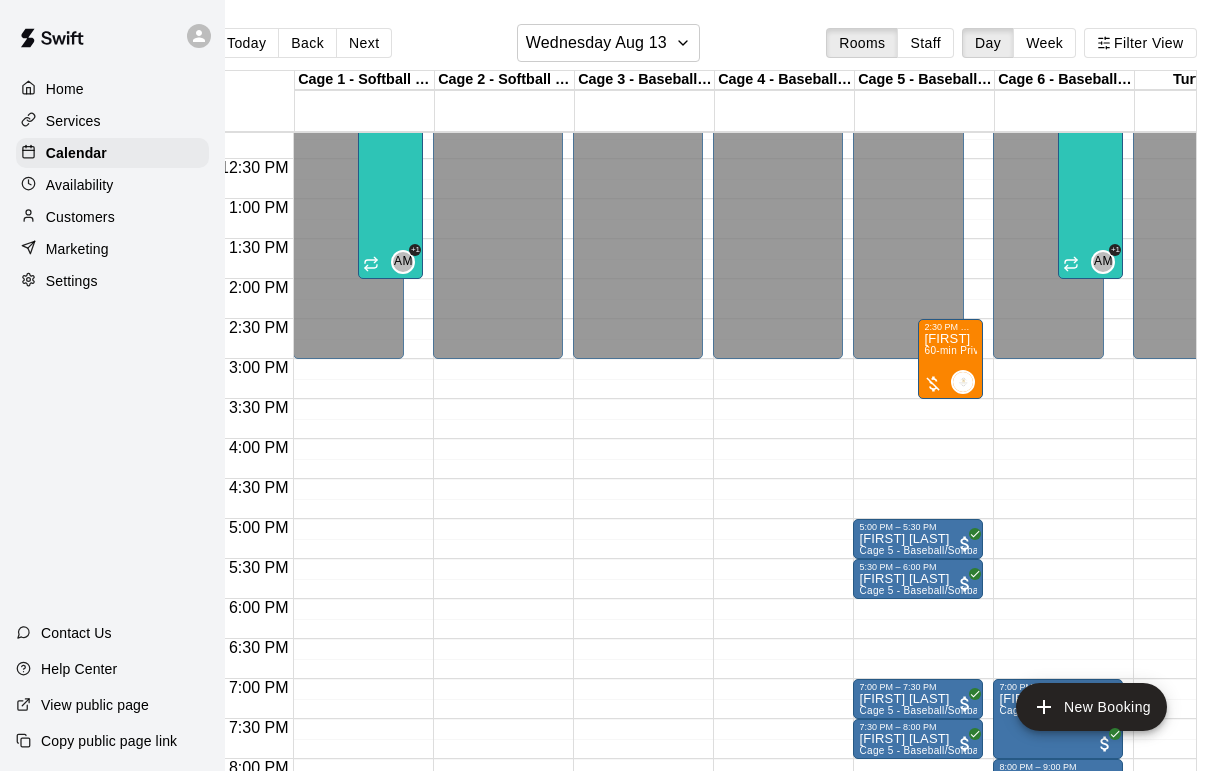 click on "Today" at bounding box center [246, 43] 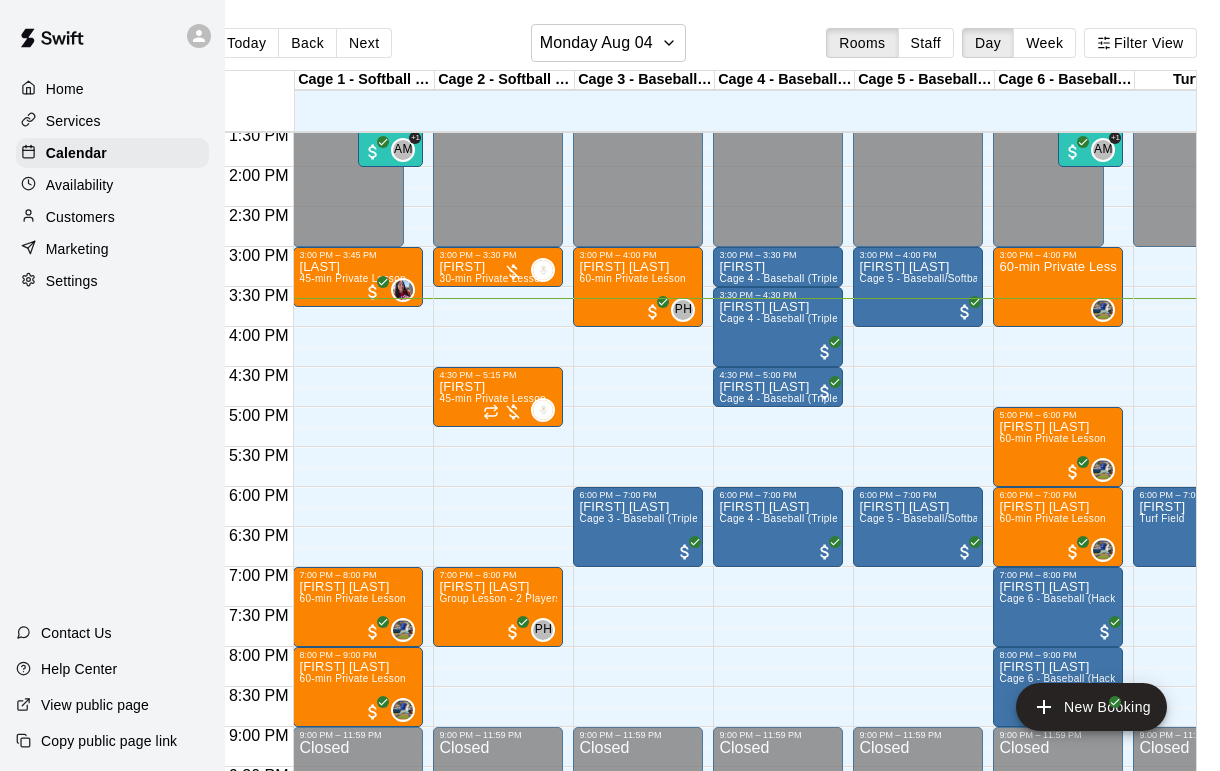 scroll, scrollTop: 1084, scrollLeft: 0, axis: vertical 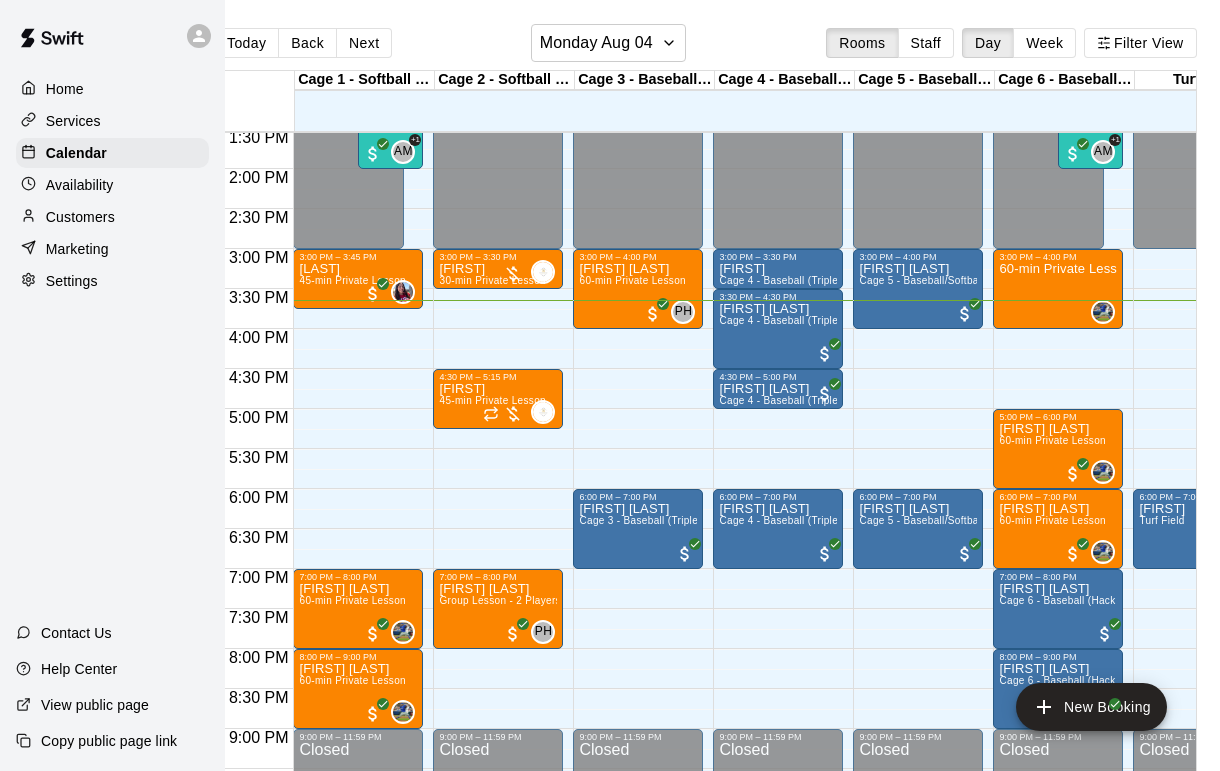 click on "Customers" at bounding box center (112, 217) 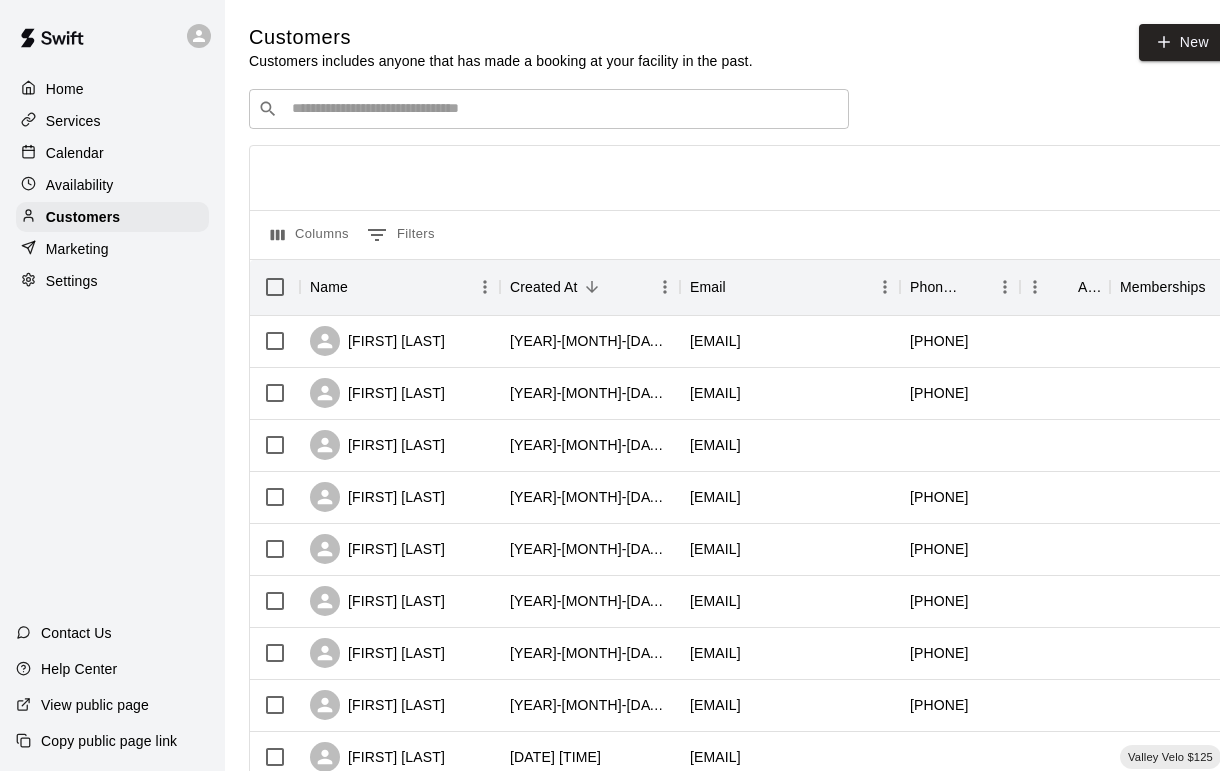 click on "Availability" at bounding box center (80, 185) 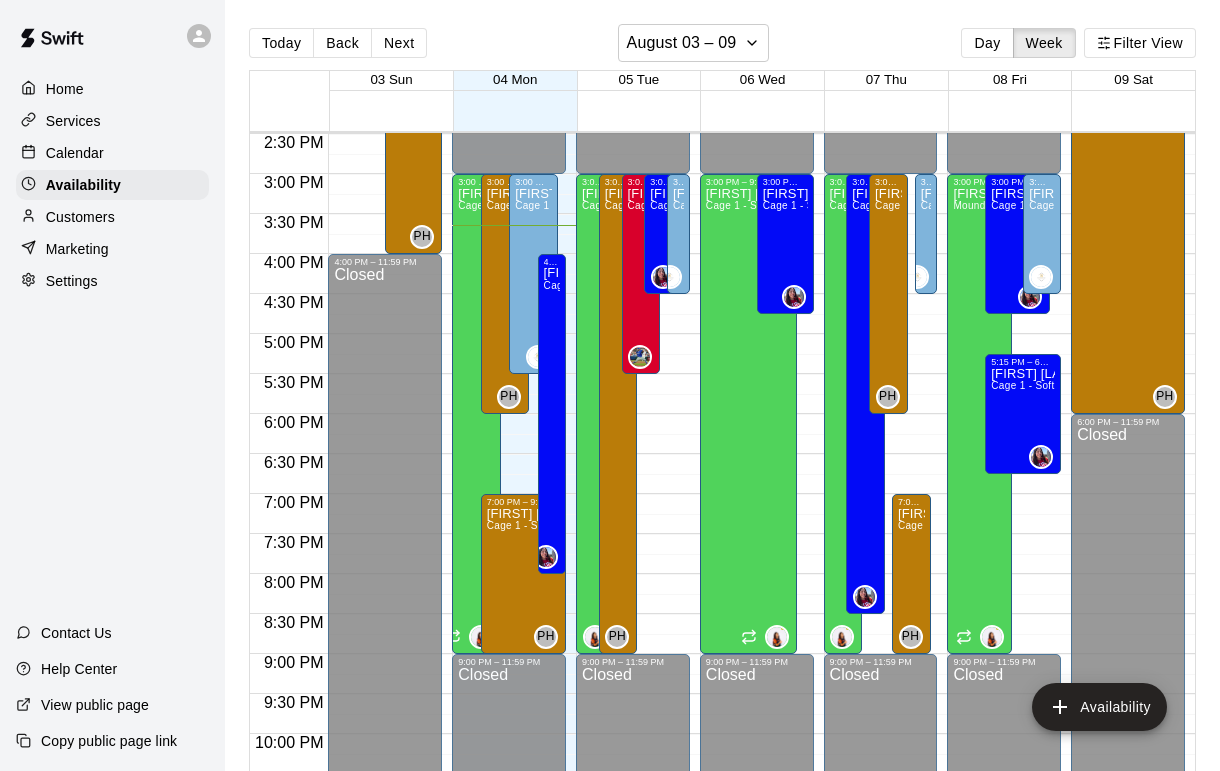 scroll, scrollTop: 1153, scrollLeft: 0, axis: vertical 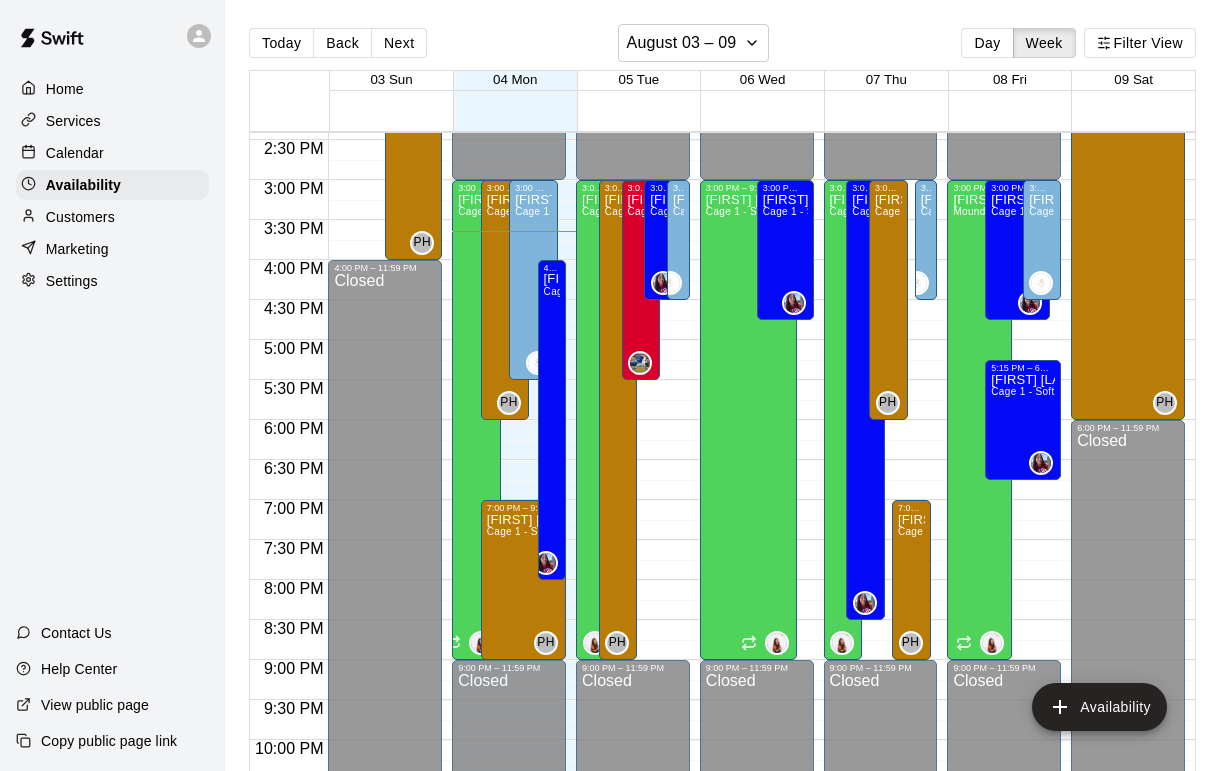 click on "Calendar" at bounding box center (75, 153) 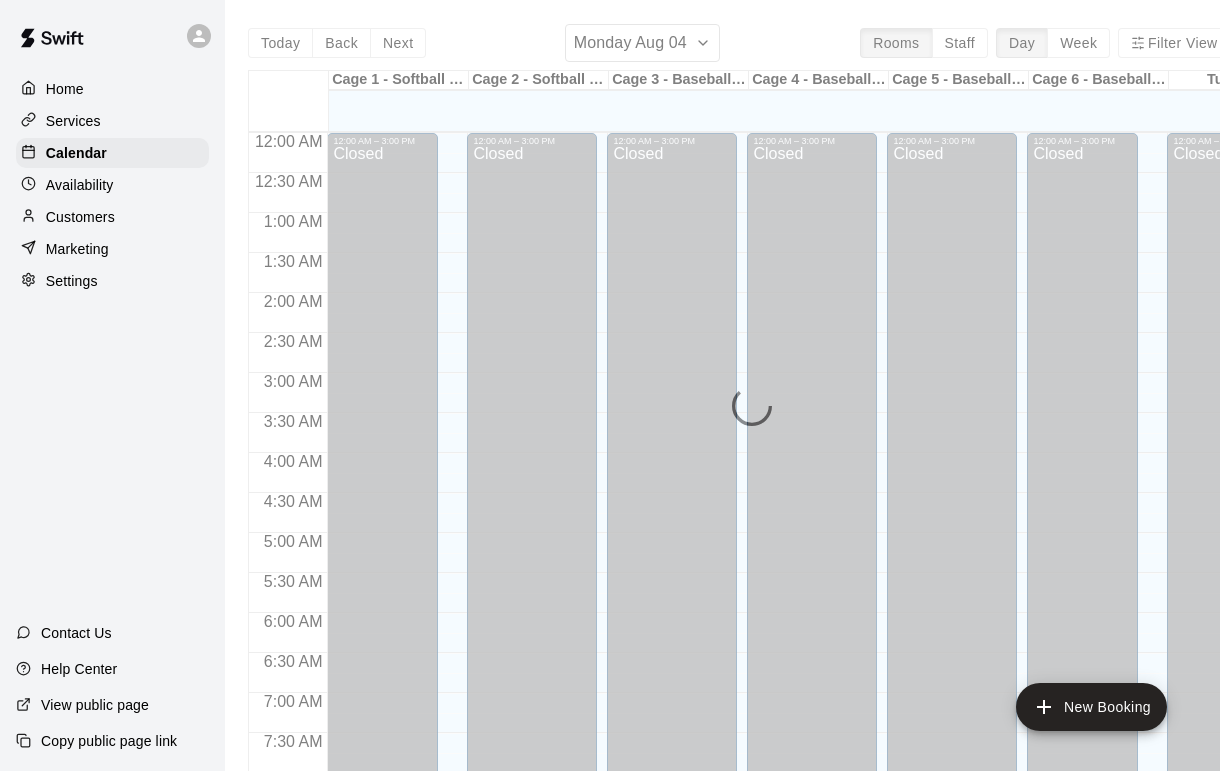scroll, scrollTop: 1168, scrollLeft: 0, axis: vertical 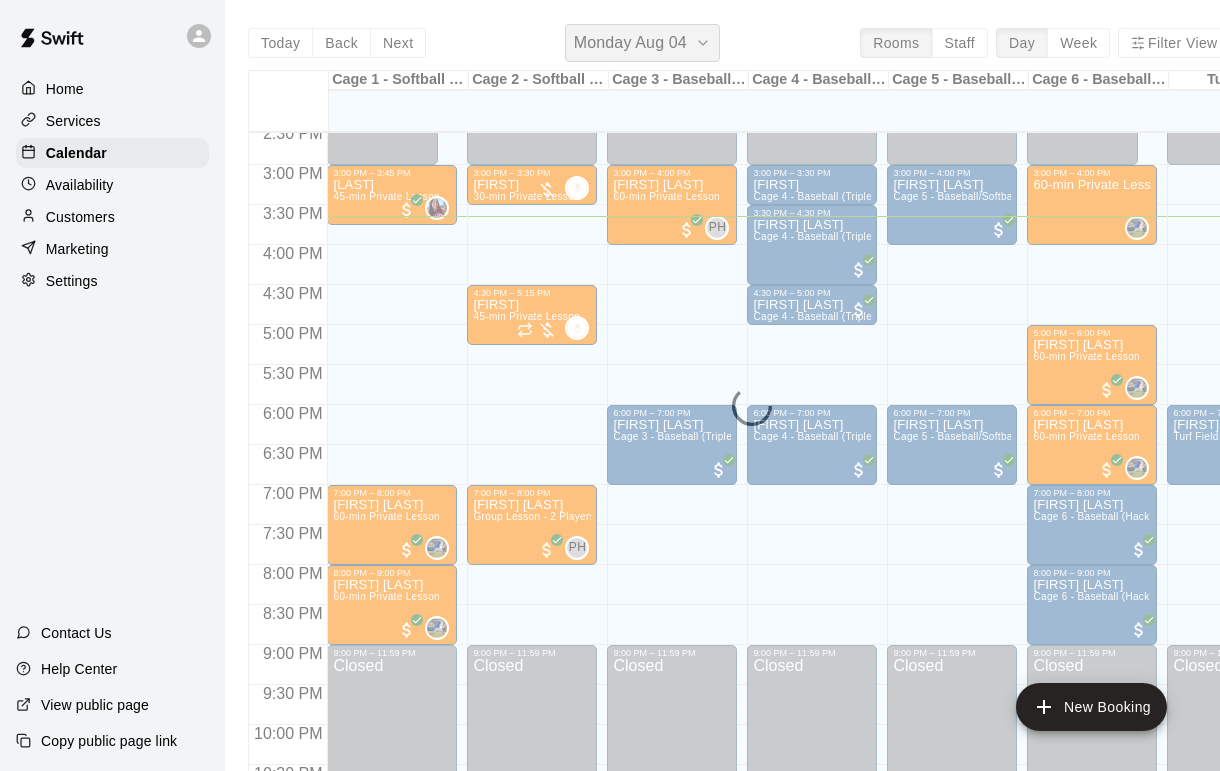 click on "Monday Aug 04" at bounding box center [642, 43] 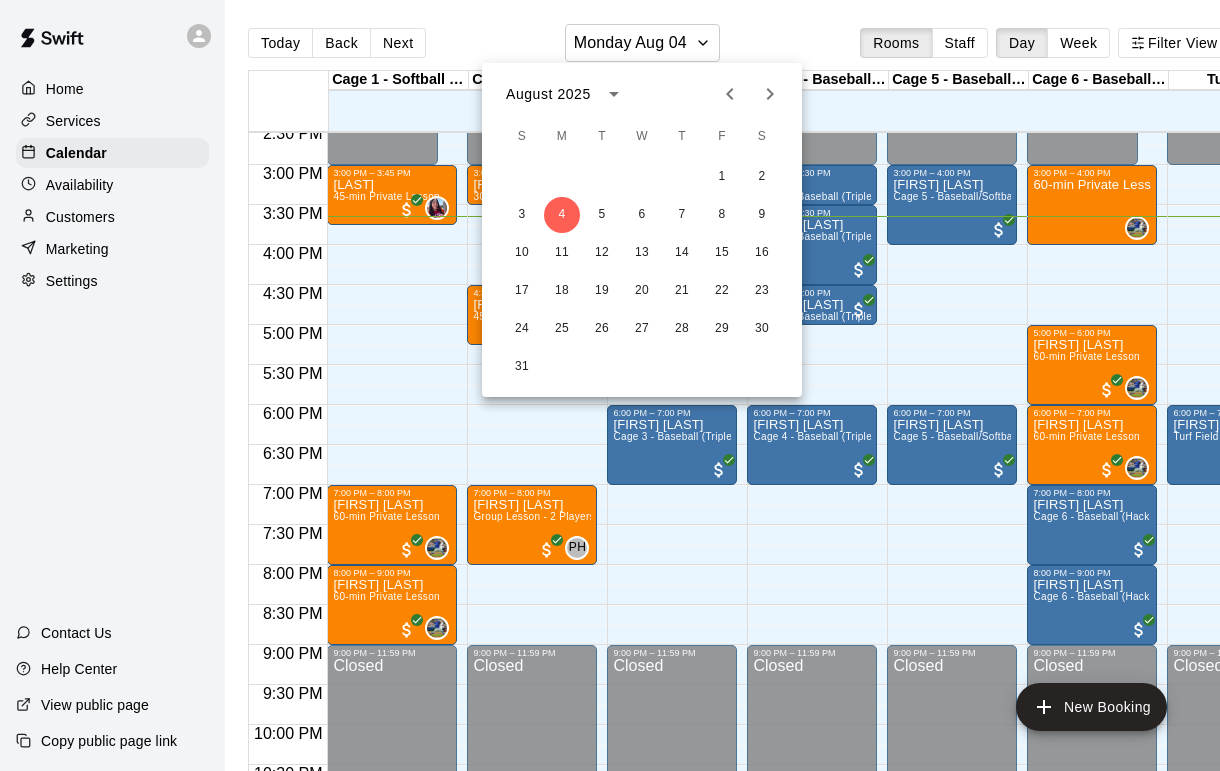 click at bounding box center (610, 385) 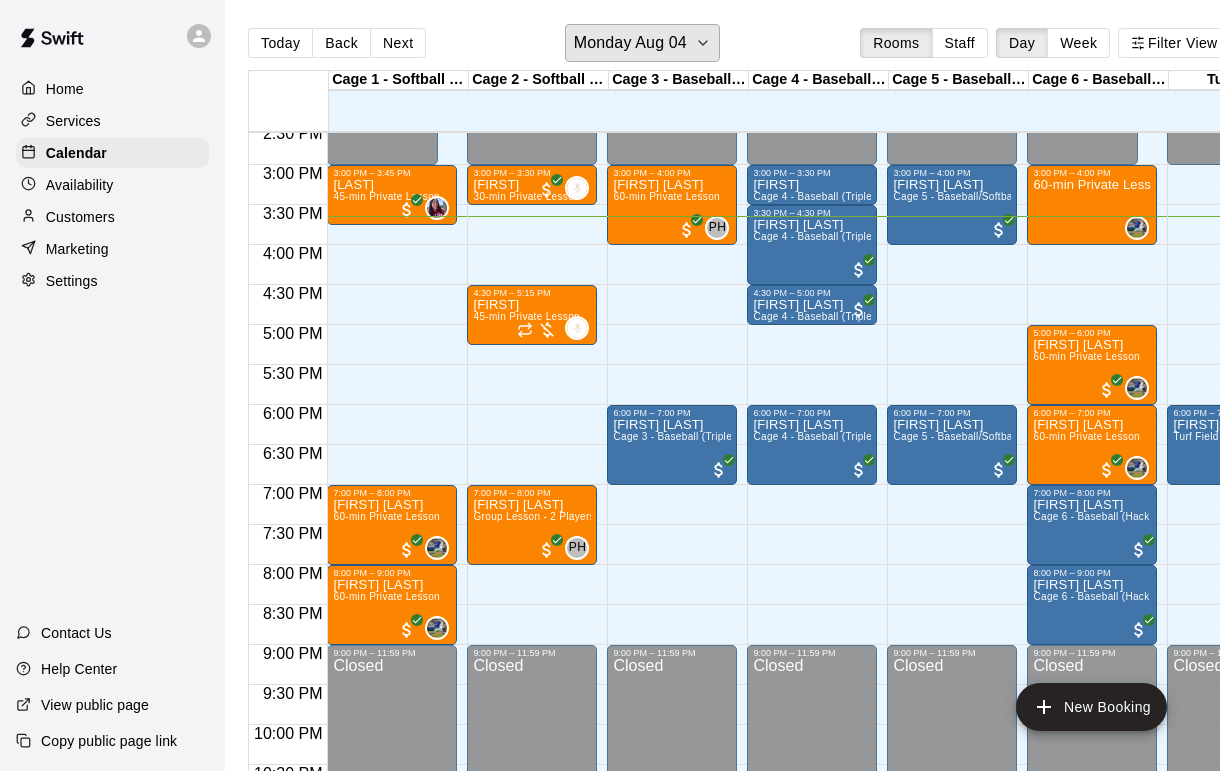 click on "Monday Aug 04" at bounding box center (642, 43) 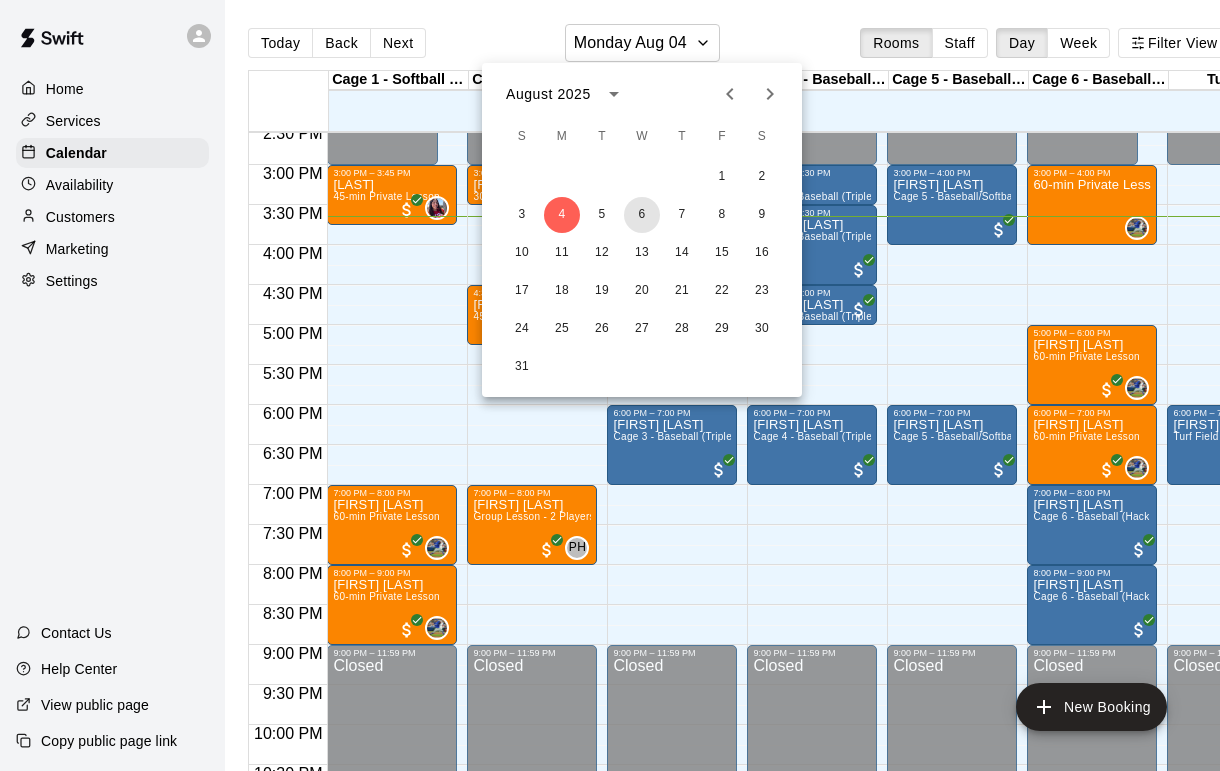 click on "6" at bounding box center (642, 215) 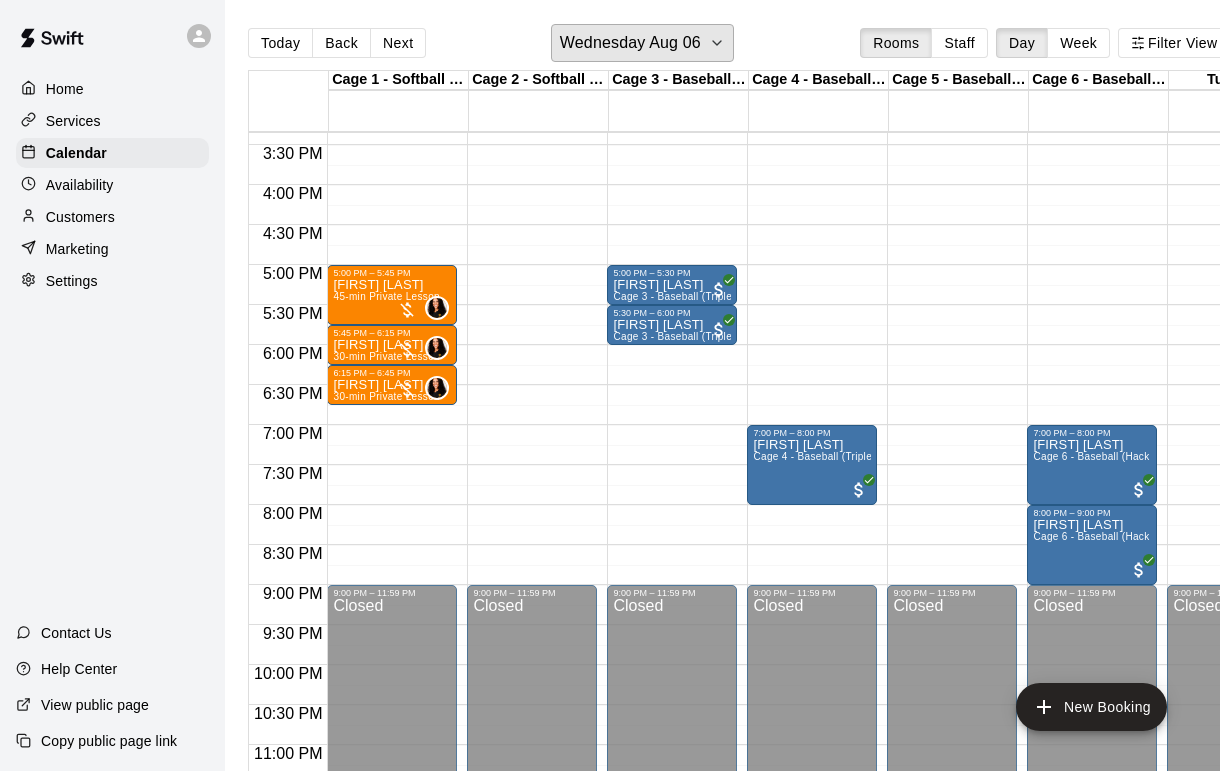 scroll, scrollTop: 1228, scrollLeft: 16, axis: both 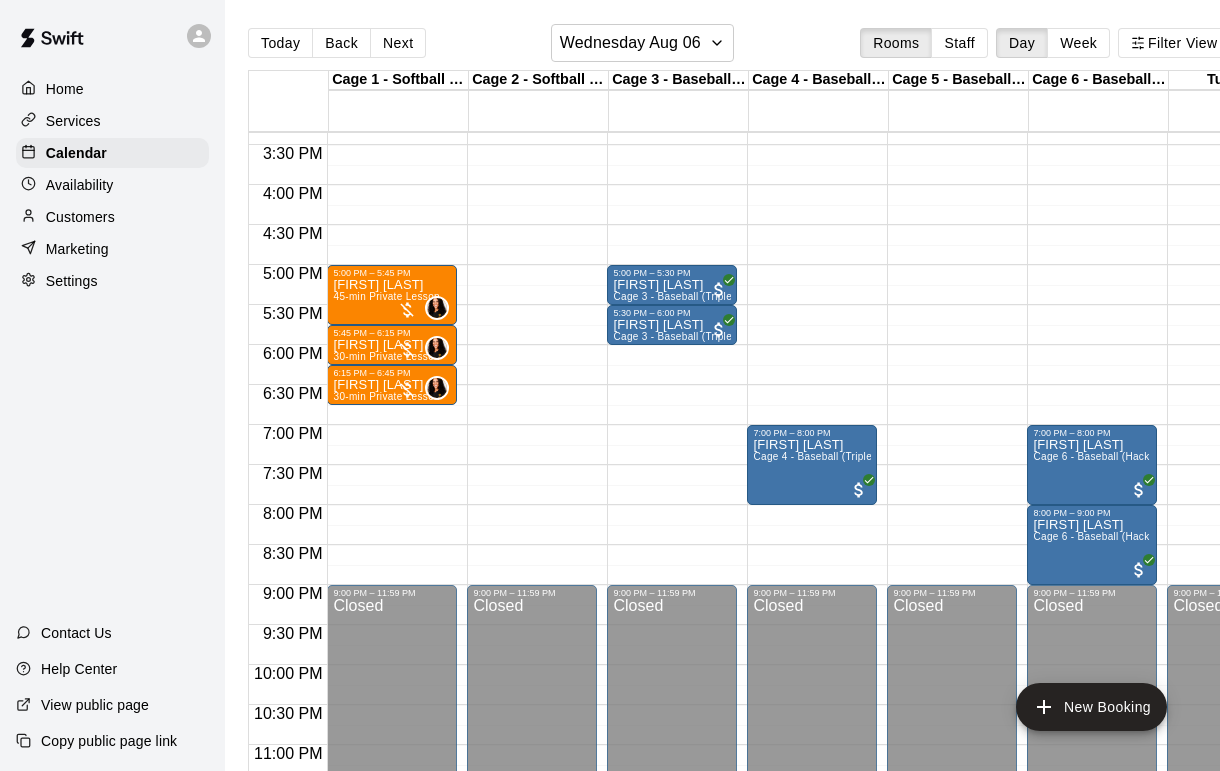 click on "Calendar" at bounding box center [76, 153] 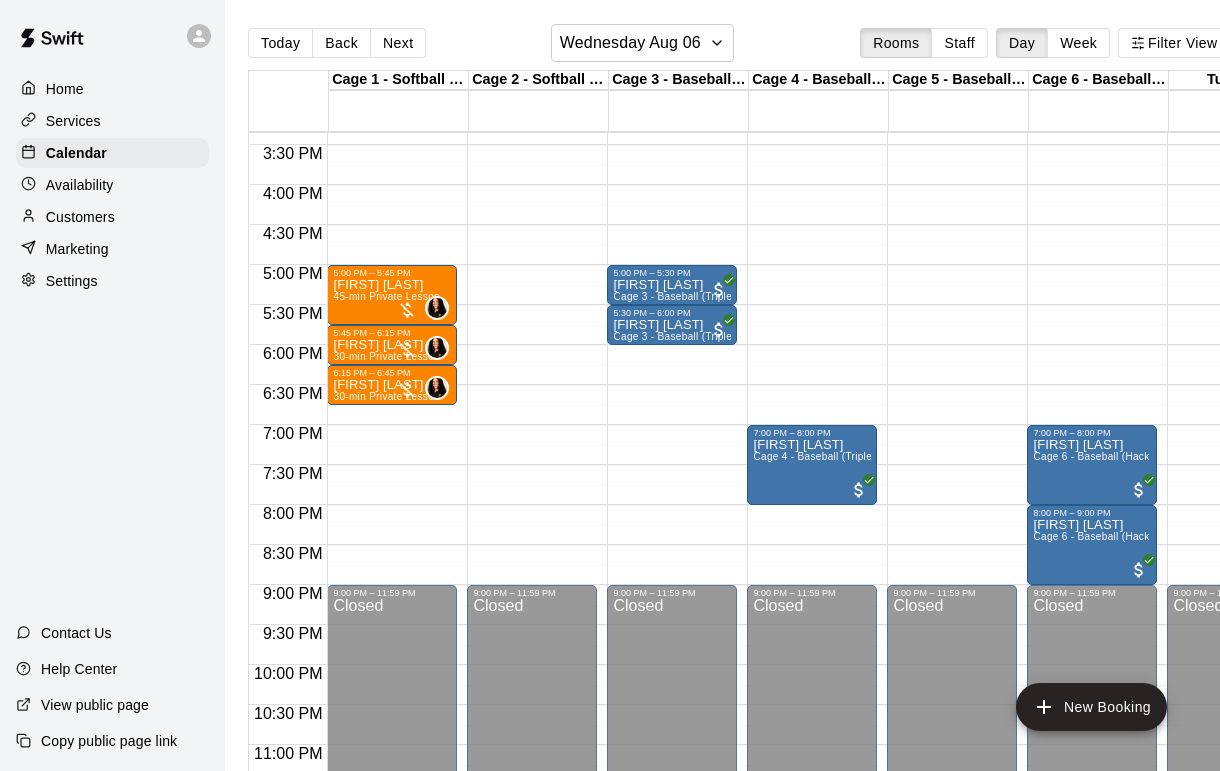 click on "Customers" at bounding box center [112, 217] 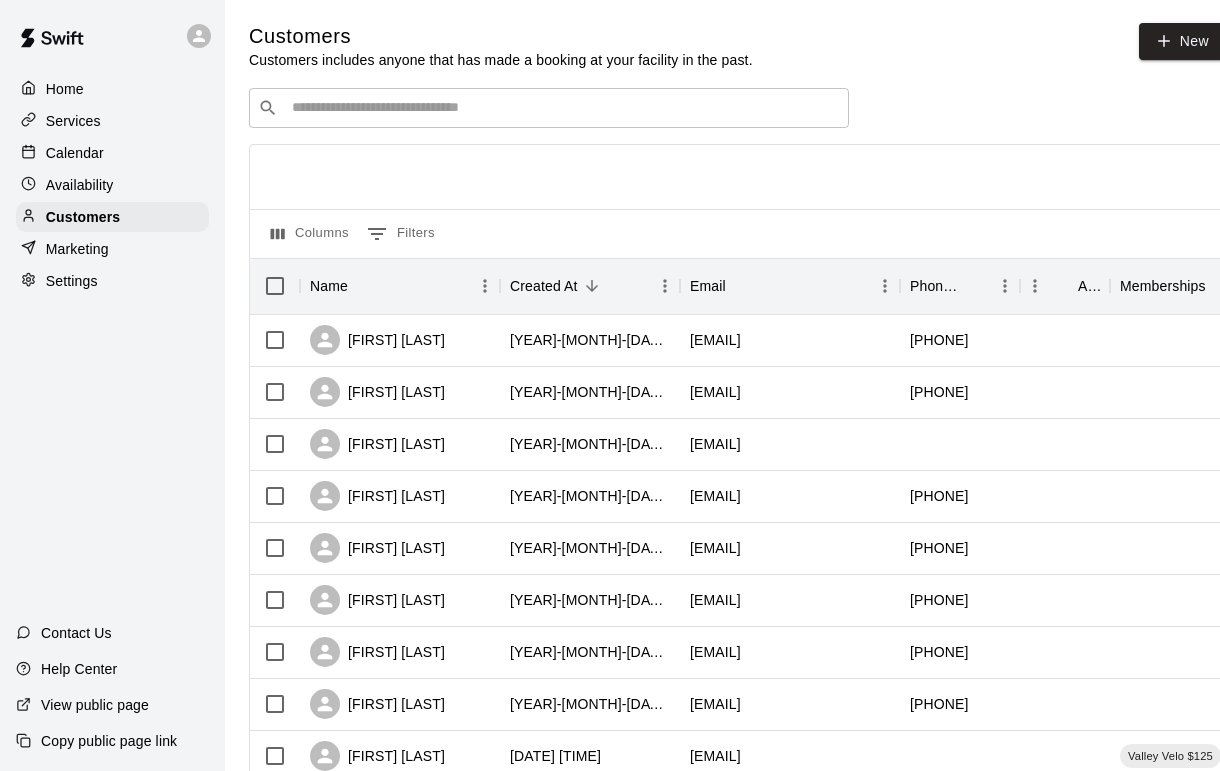 scroll, scrollTop: 0, scrollLeft: 0, axis: both 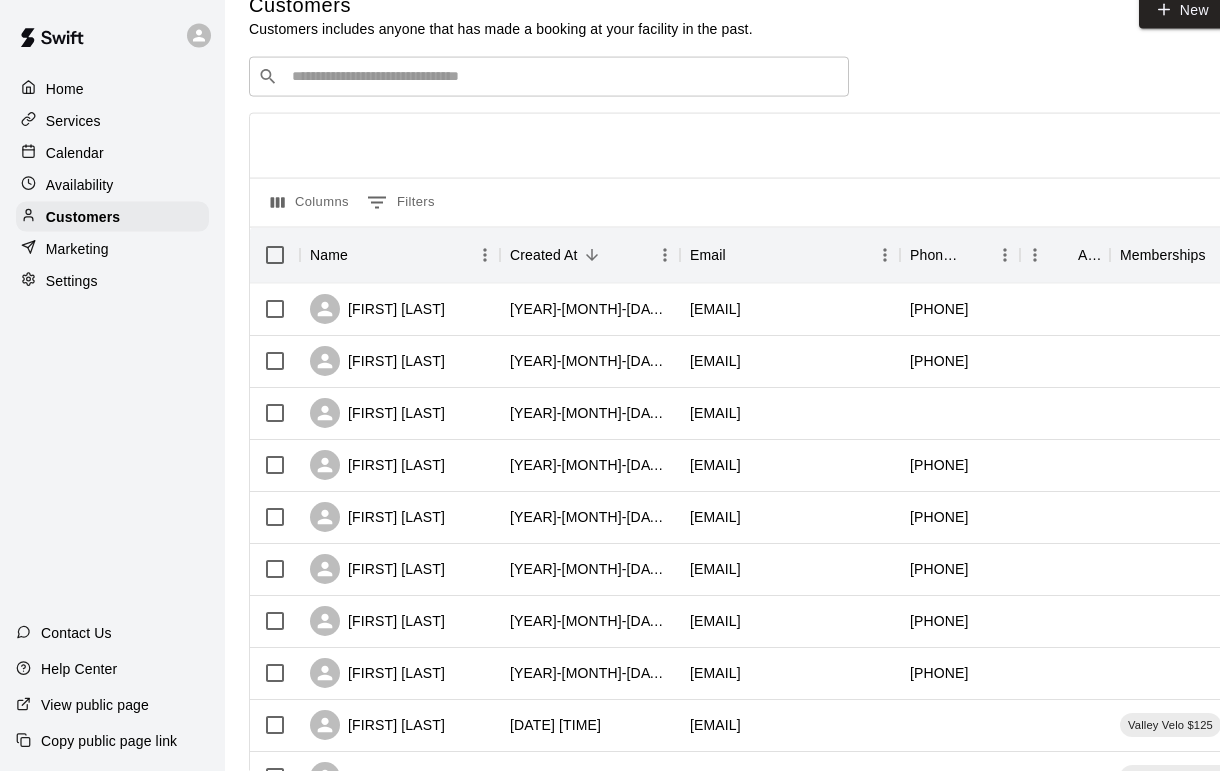 click on "Calendar" at bounding box center (75, 153) 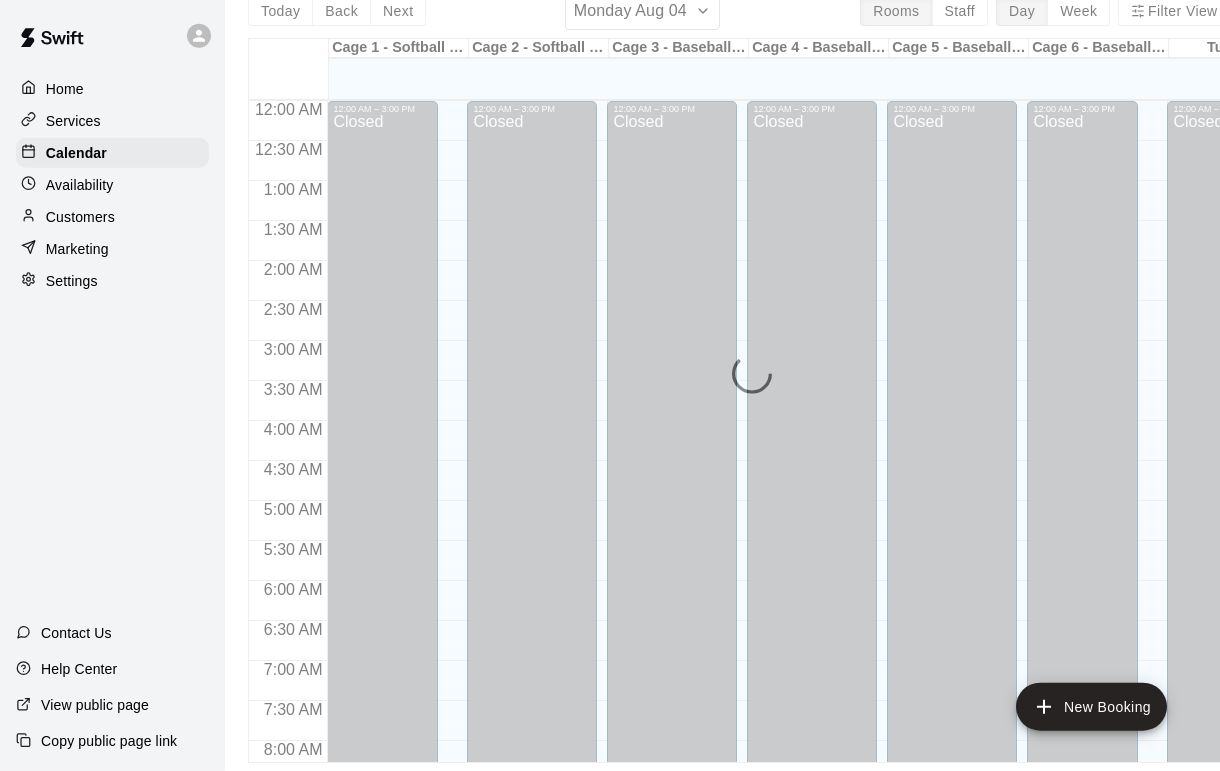 scroll, scrollTop: 31, scrollLeft: 0, axis: vertical 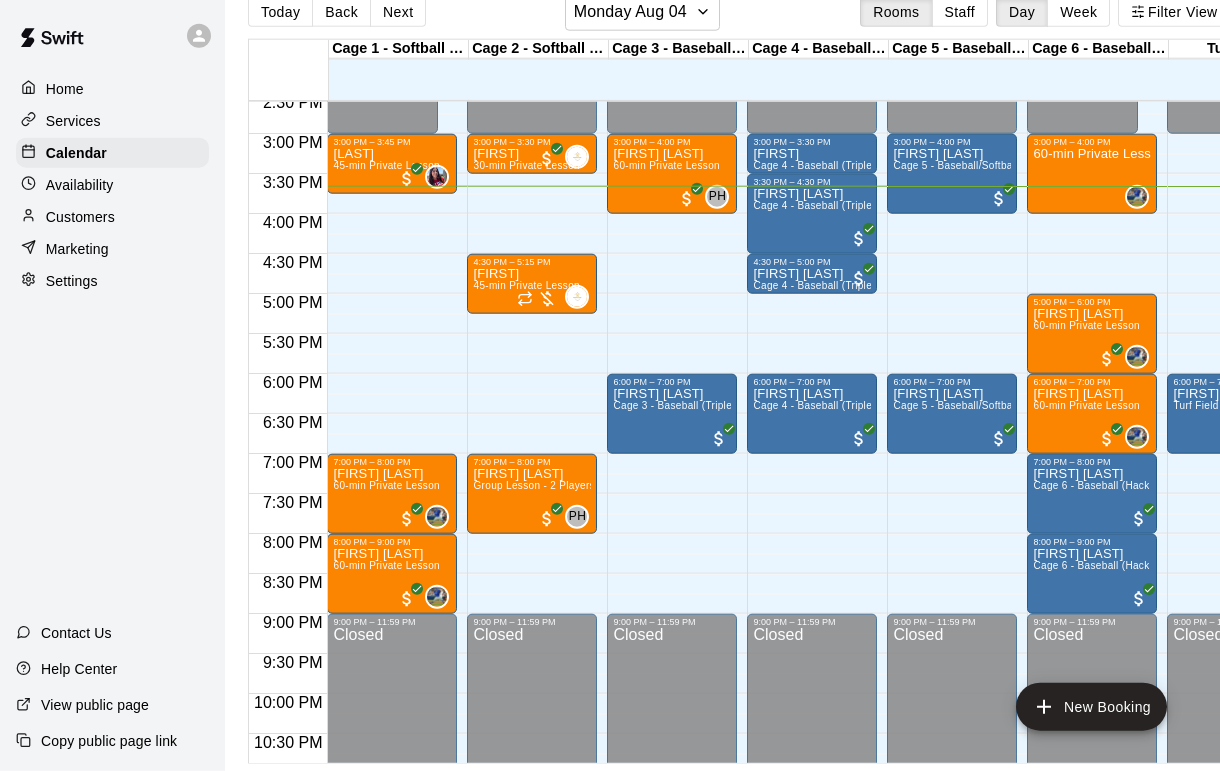 click on "[FIRST] [LAST] [DISCOUNT]" at bounding box center [666, 532] 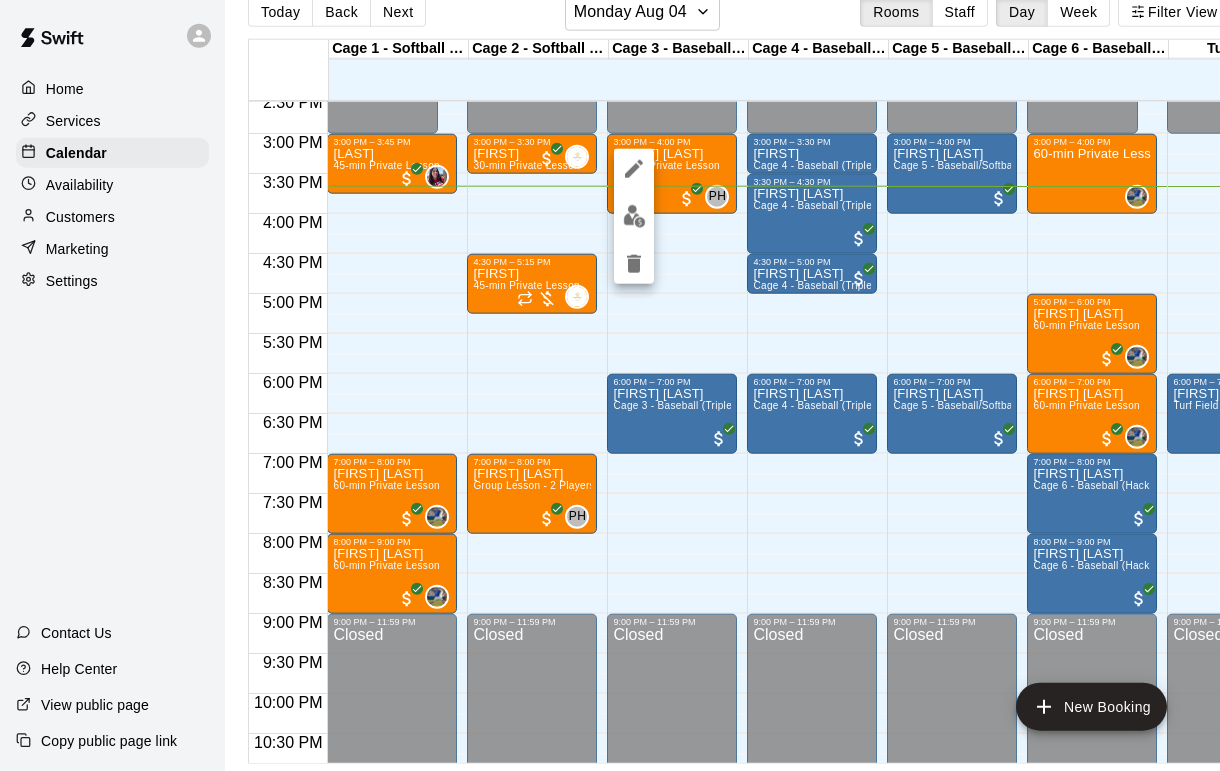 click at bounding box center [634, 216] 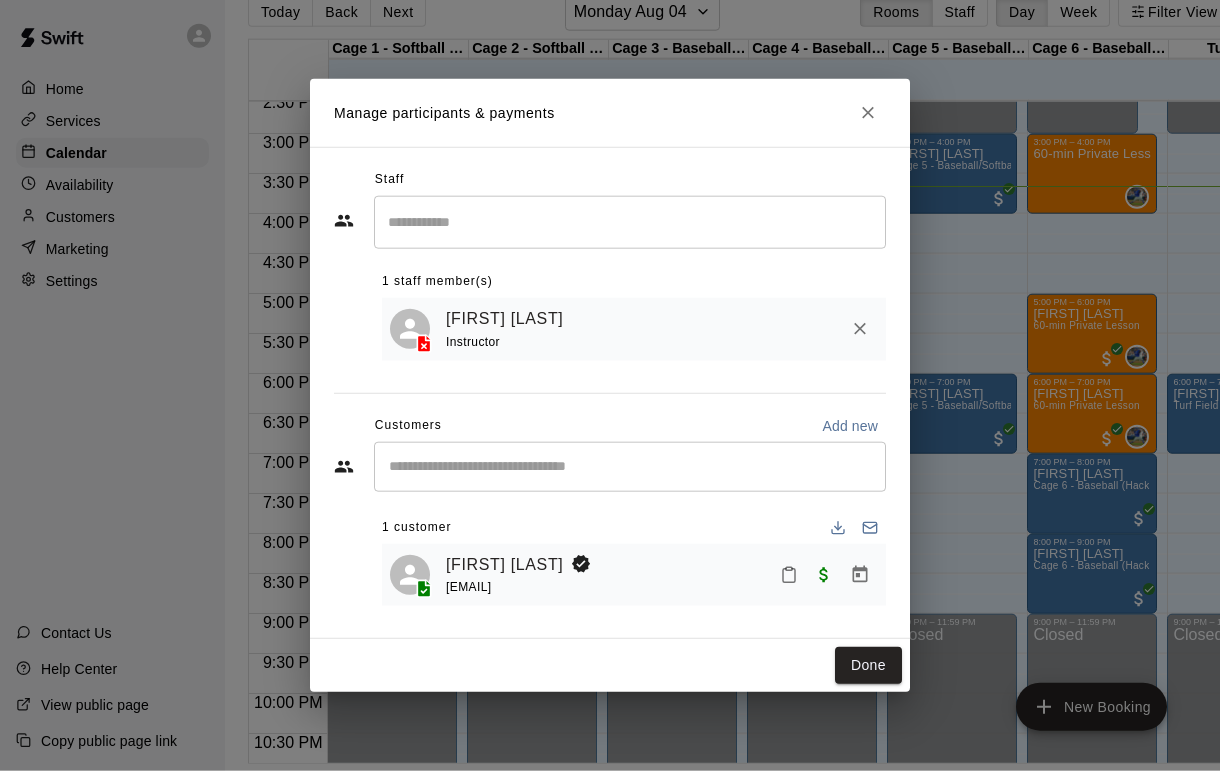 click on "[FIRST] [LAST]" at bounding box center [504, 565] 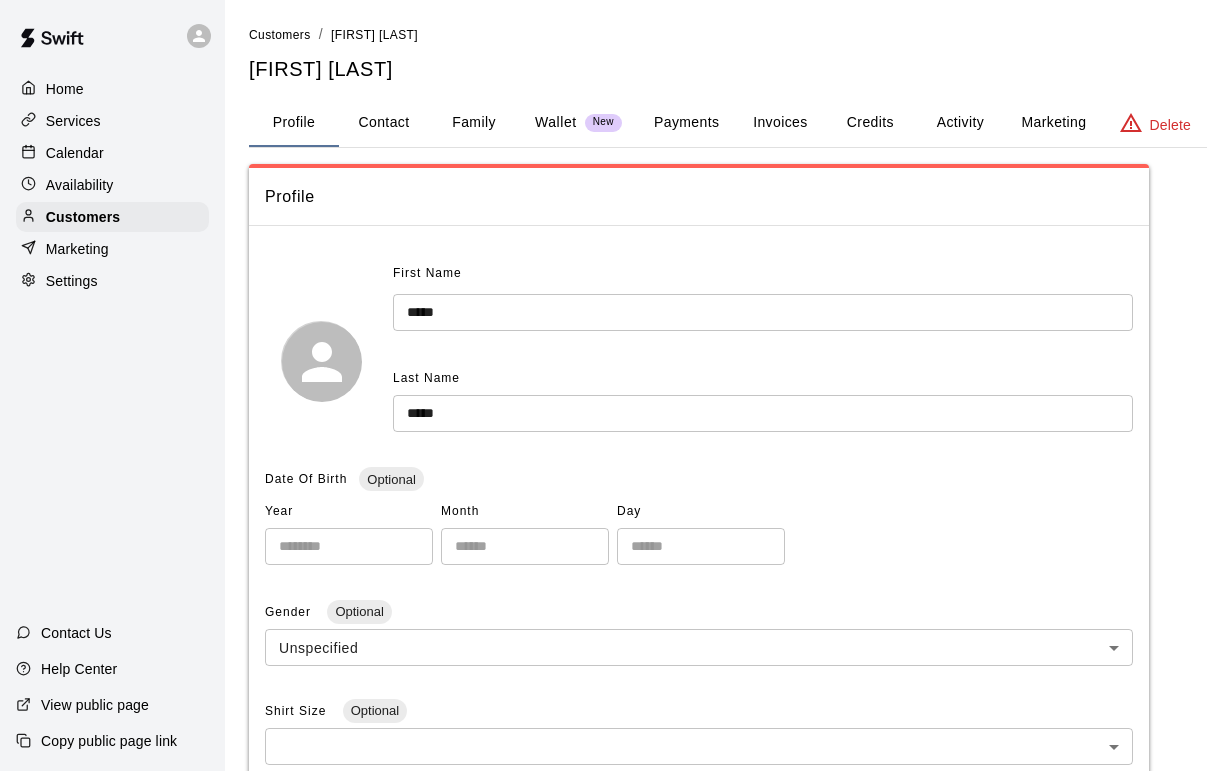 click on "Wallet New" at bounding box center (578, 123) 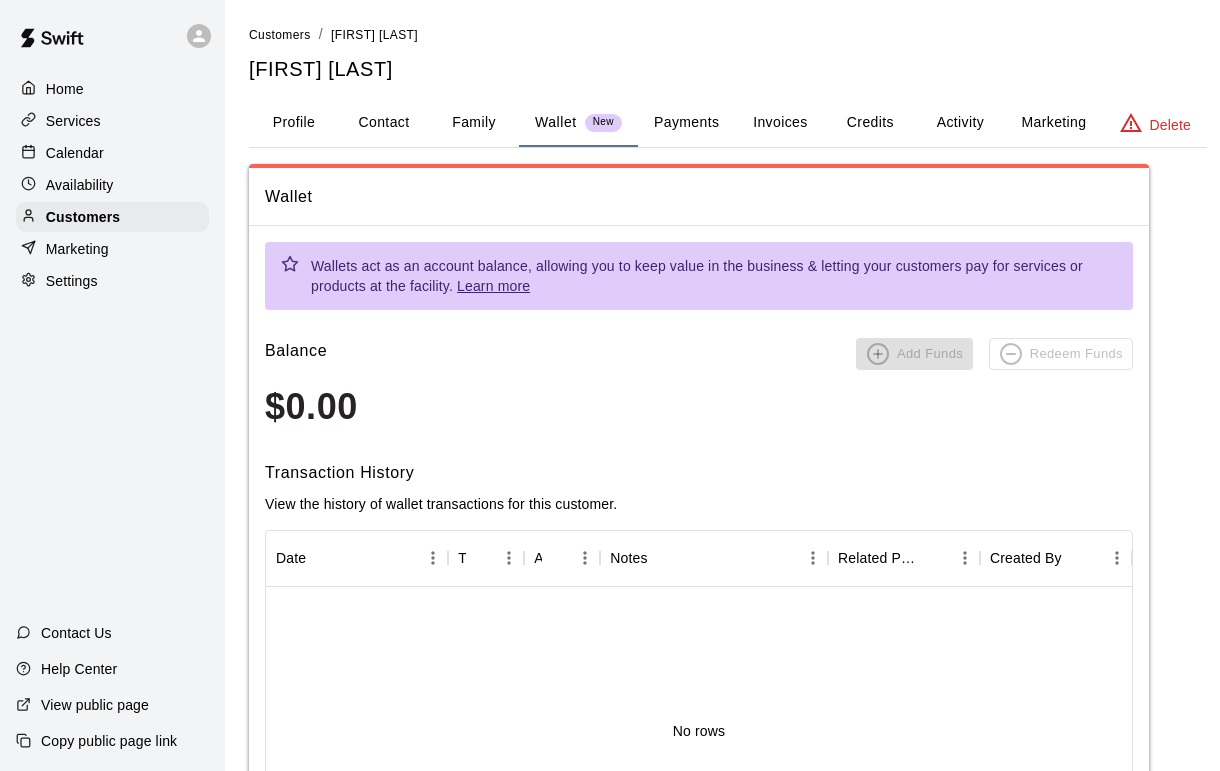 click on "Marketing" at bounding box center [77, 249] 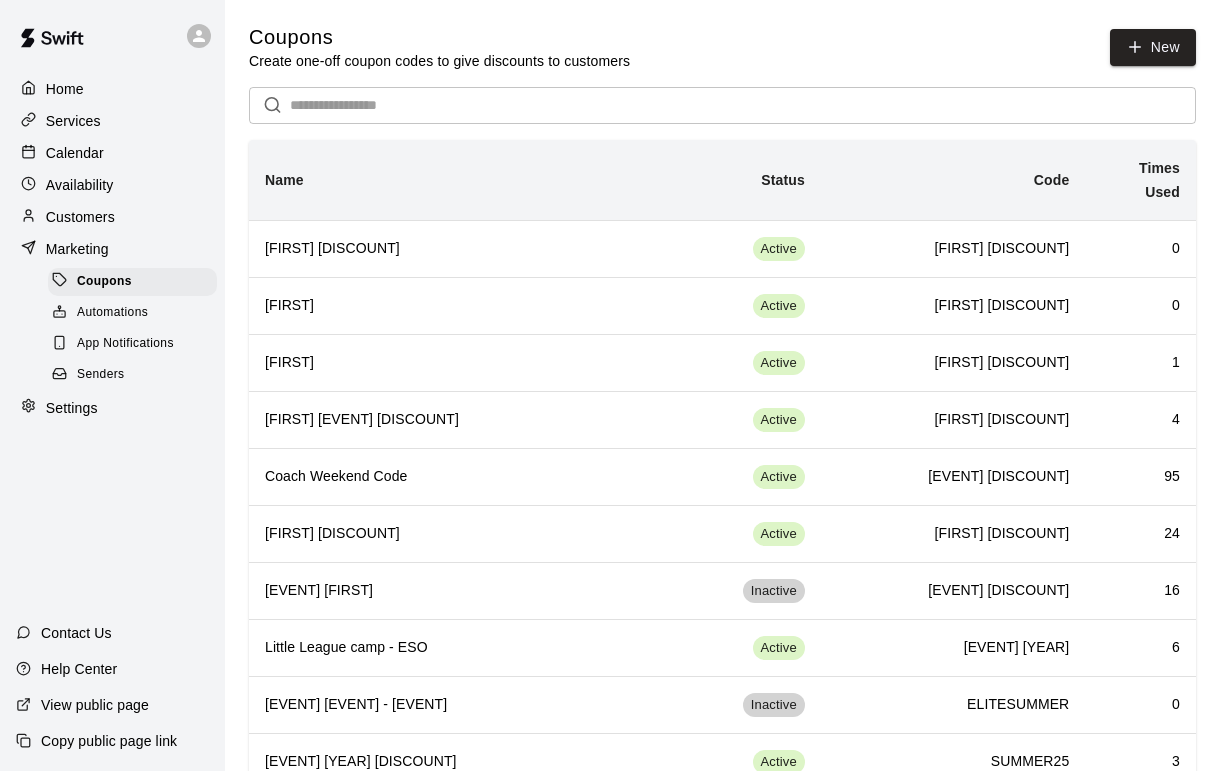 click on "Marketing" at bounding box center (77, 249) 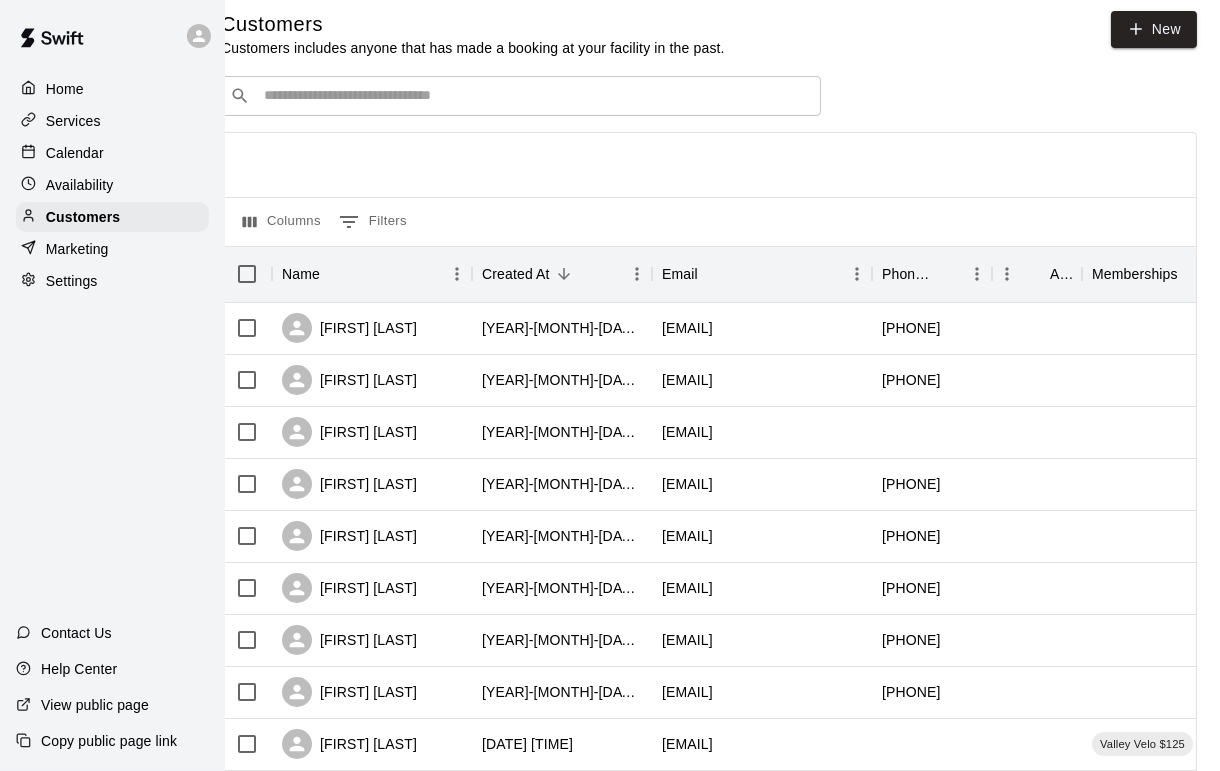 scroll, scrollTop: 25, scrollLeft: 28, axis: both 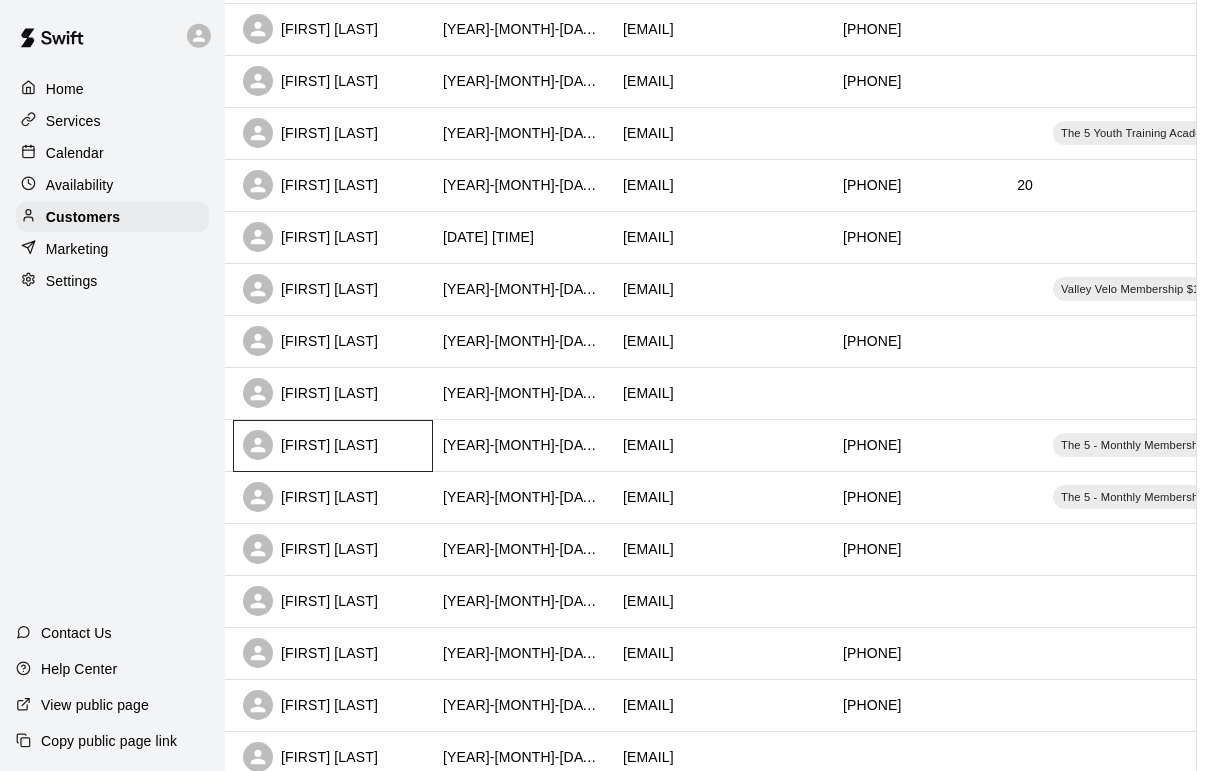 click on "[FIRST] [LAST]" at bounding box center [310, 445] 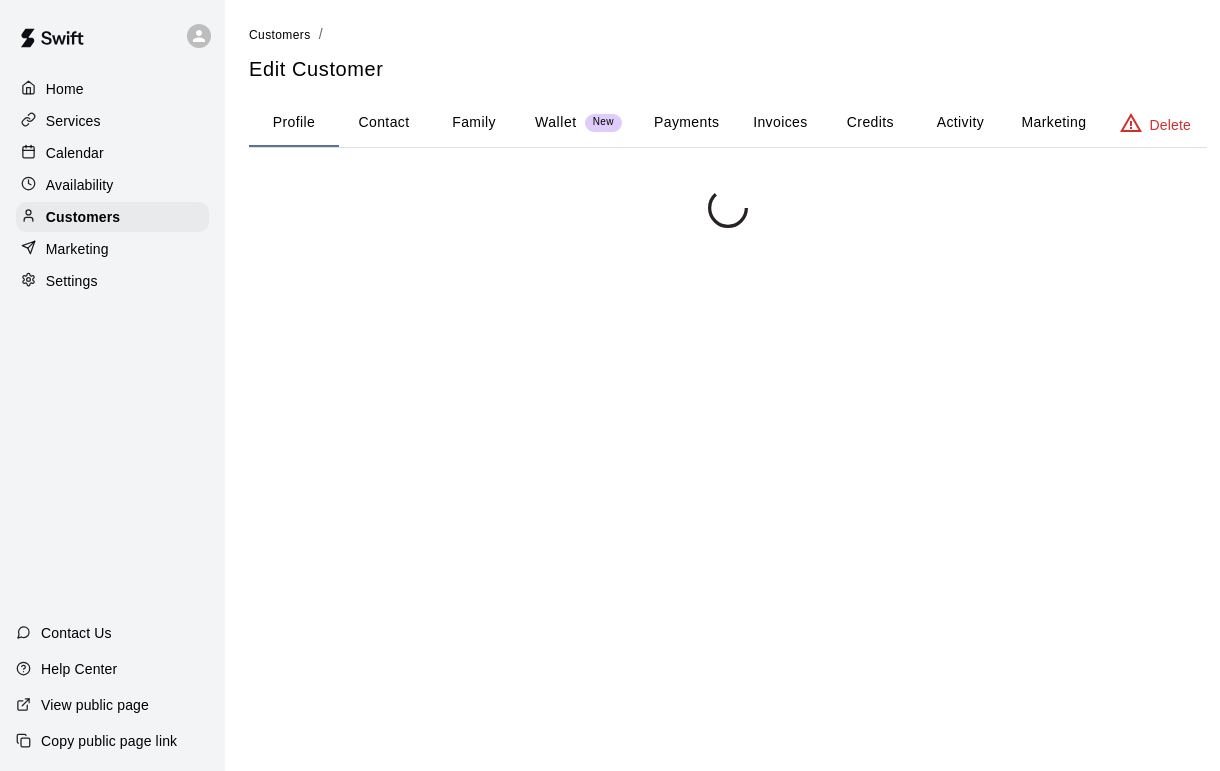 click on "Wallet" at bounding box center (556, 122) 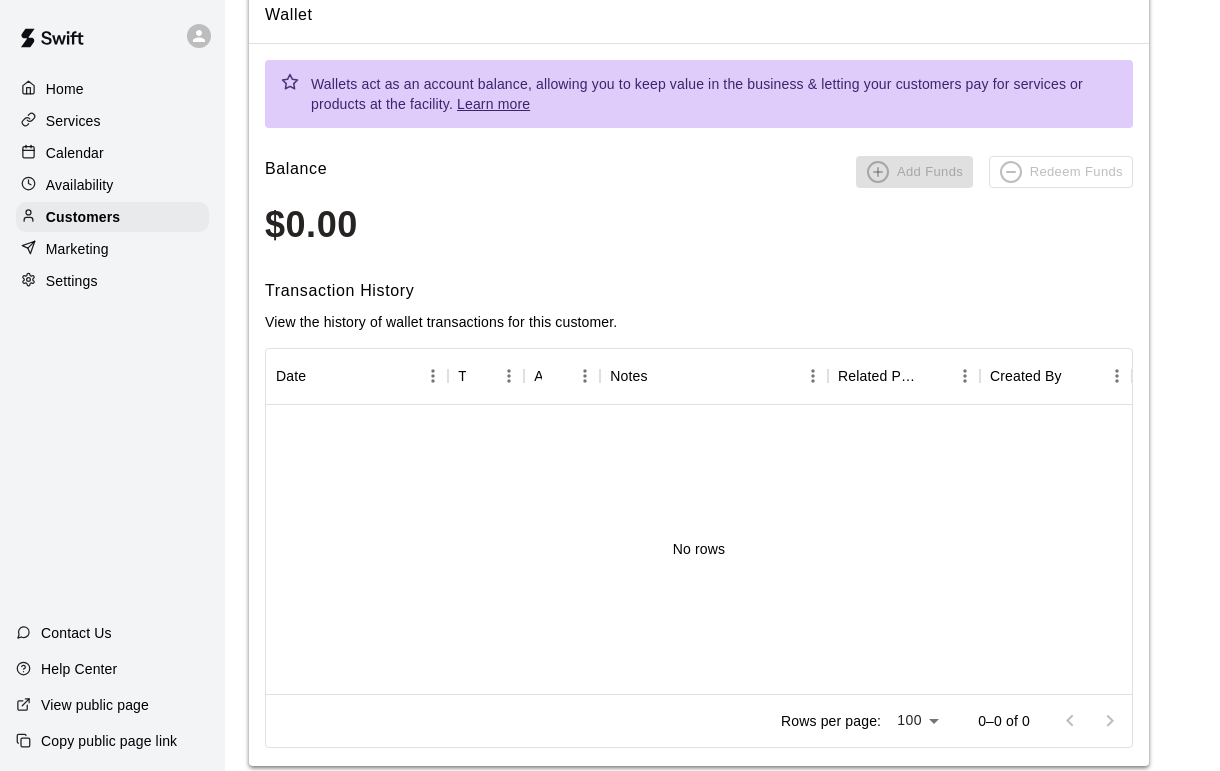 click at bounding box center (33, 121) 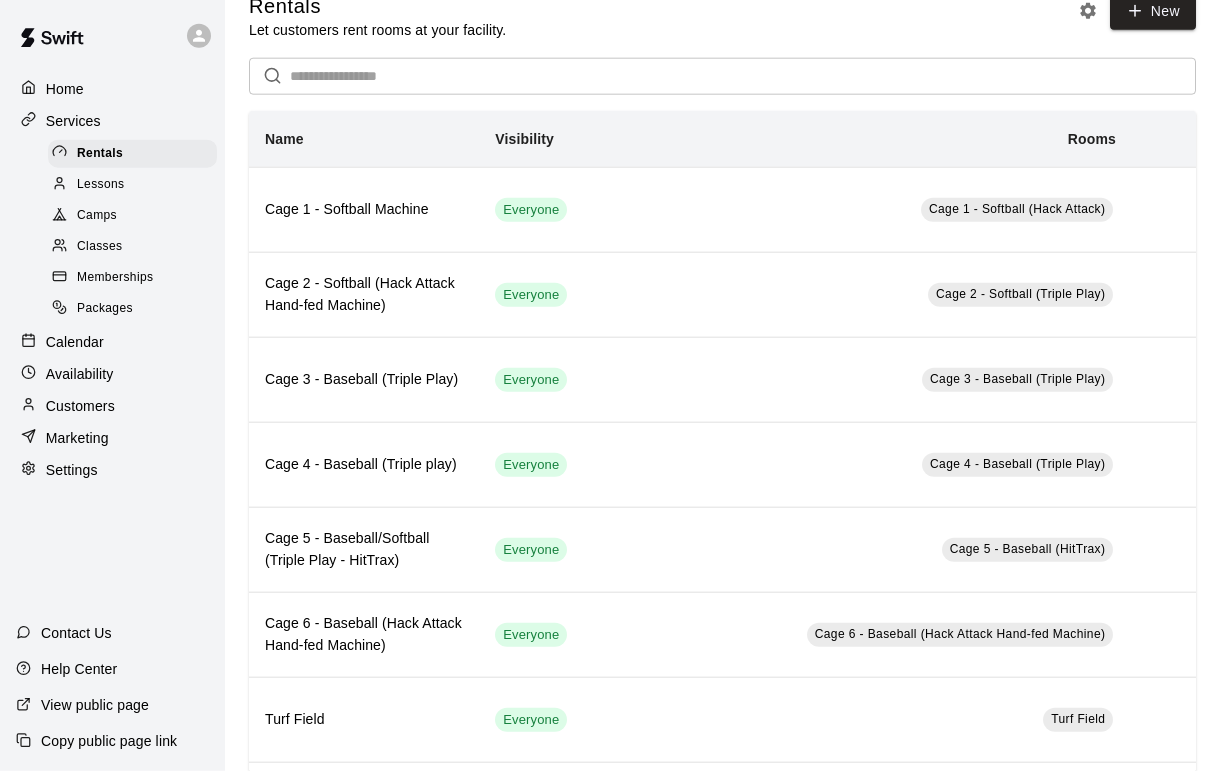 click on "Calendar" at bounding box center (75, 342) 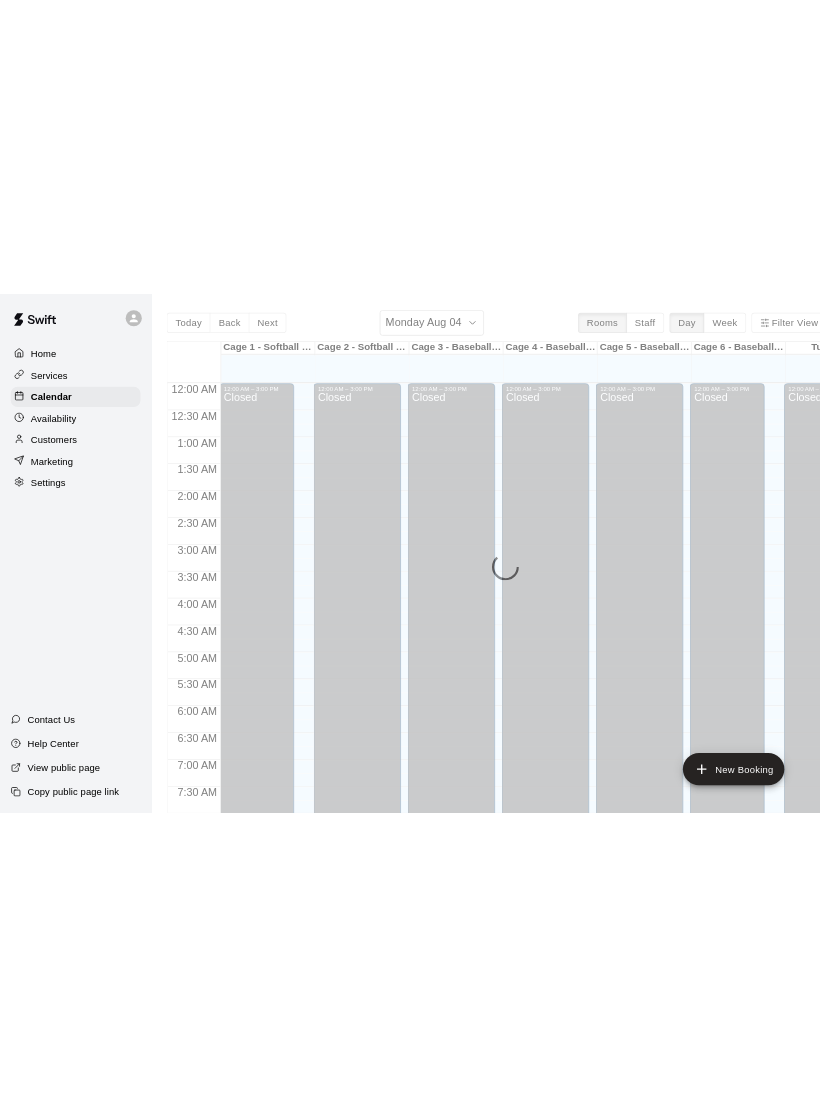 scroll, scrollTop: 1168, scrollLeft: 0, axis: vertical 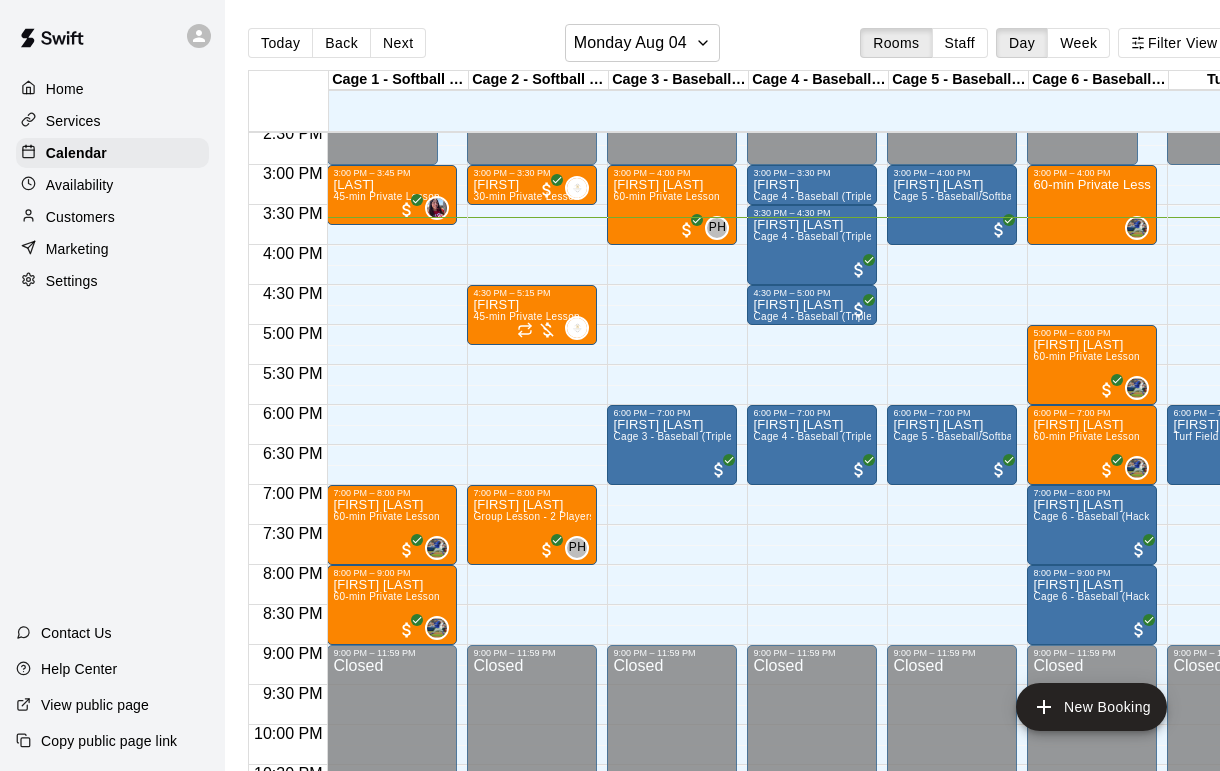 click on "Cage 4 - Baseball (Triple play)" at bounding box center [825, 236] 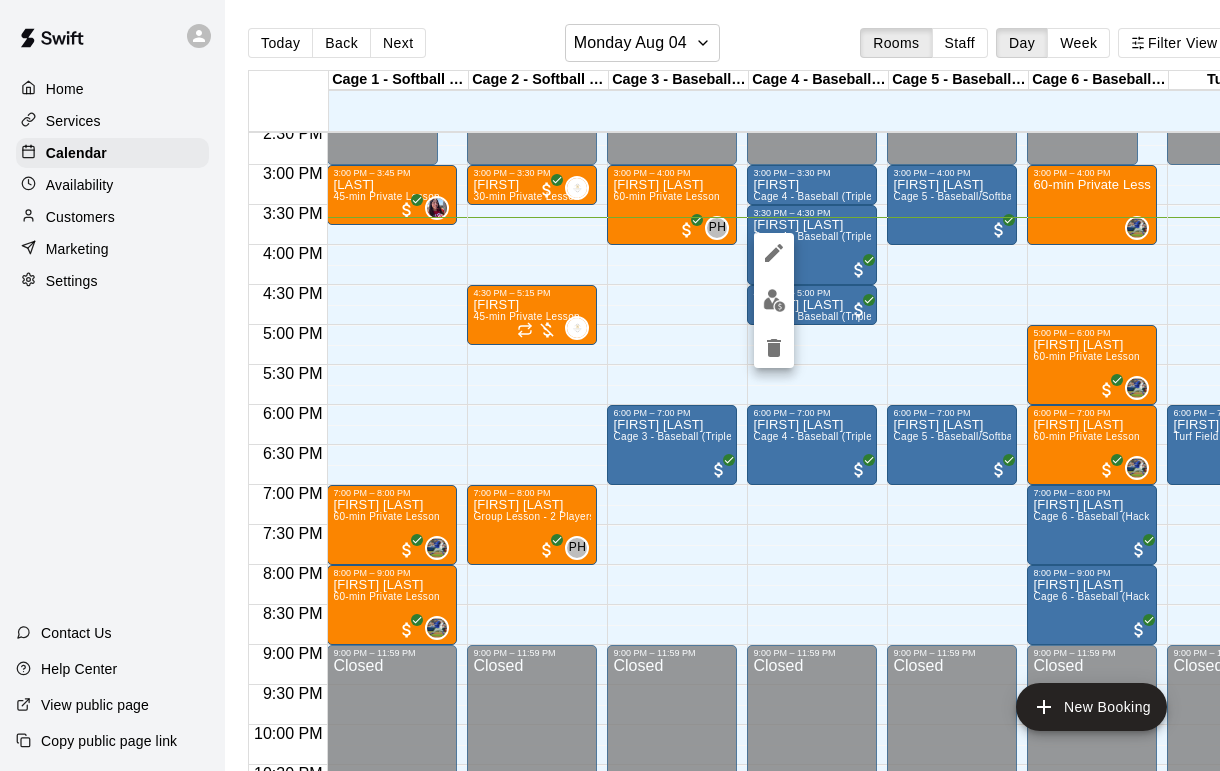 click at bounding box center (774, 348) 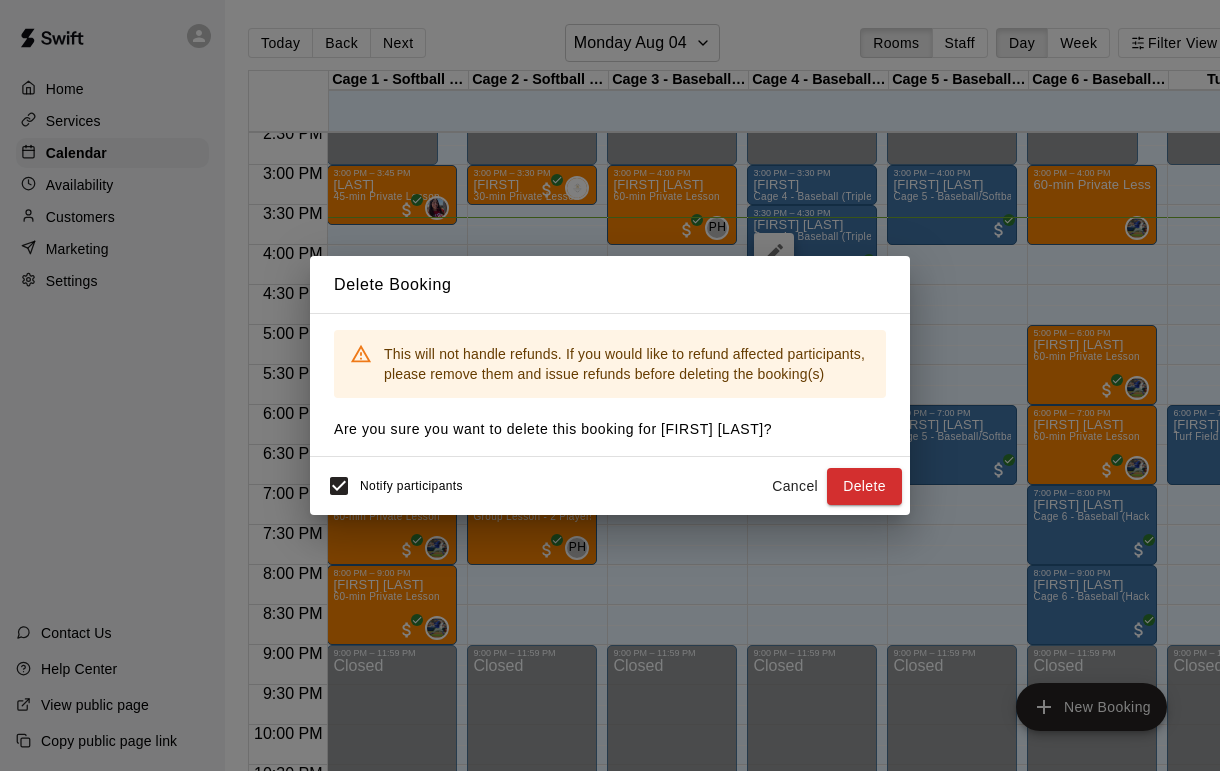 click on "Cancel" at bounding box center [795, 486] 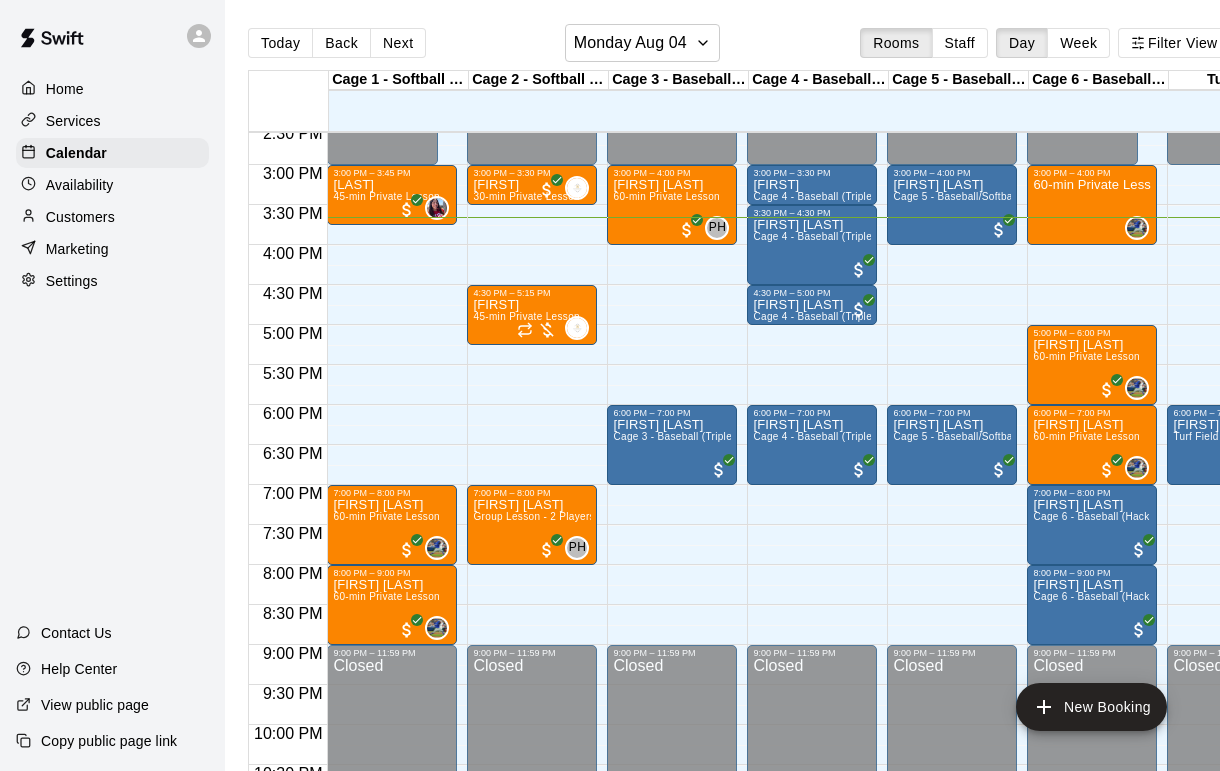 click on "Cage 4 - Baseball (Triple play)" at bounding box center (825, 236) 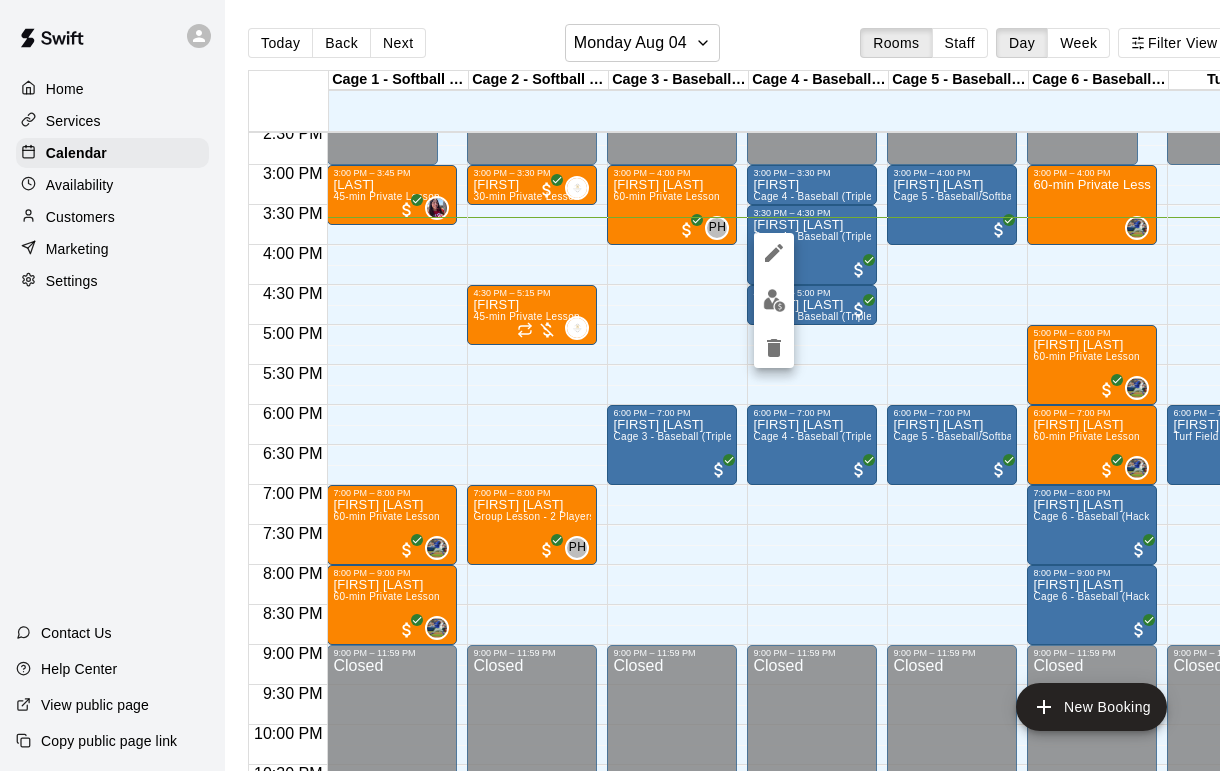 click at bounding box center (774, 348) 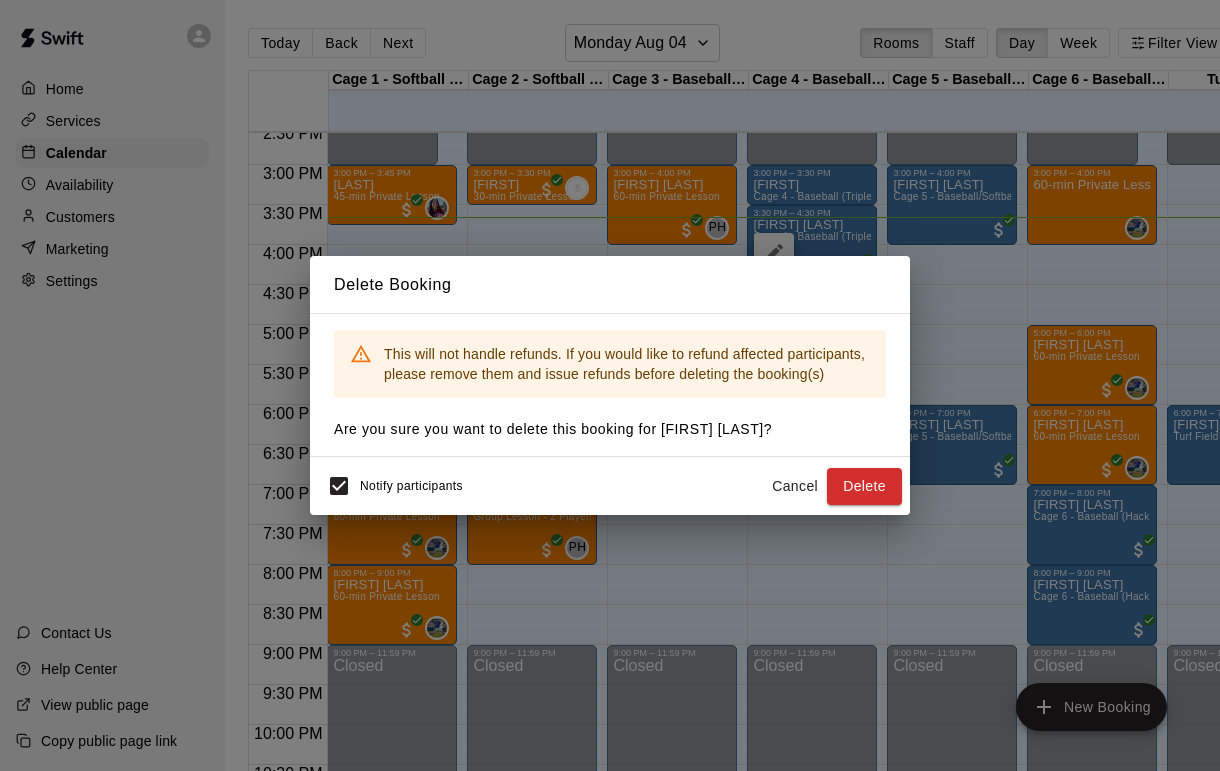 click on "Delete Booking This will not handle refunds. If you would like to refund affected participants, please remove them and issue refunds before deleting the booking(s) Are you sure you want to delete this booking for [FIRST] [LAST] ? Notify participants Cancel Delete" at bounding box center [610, 385] 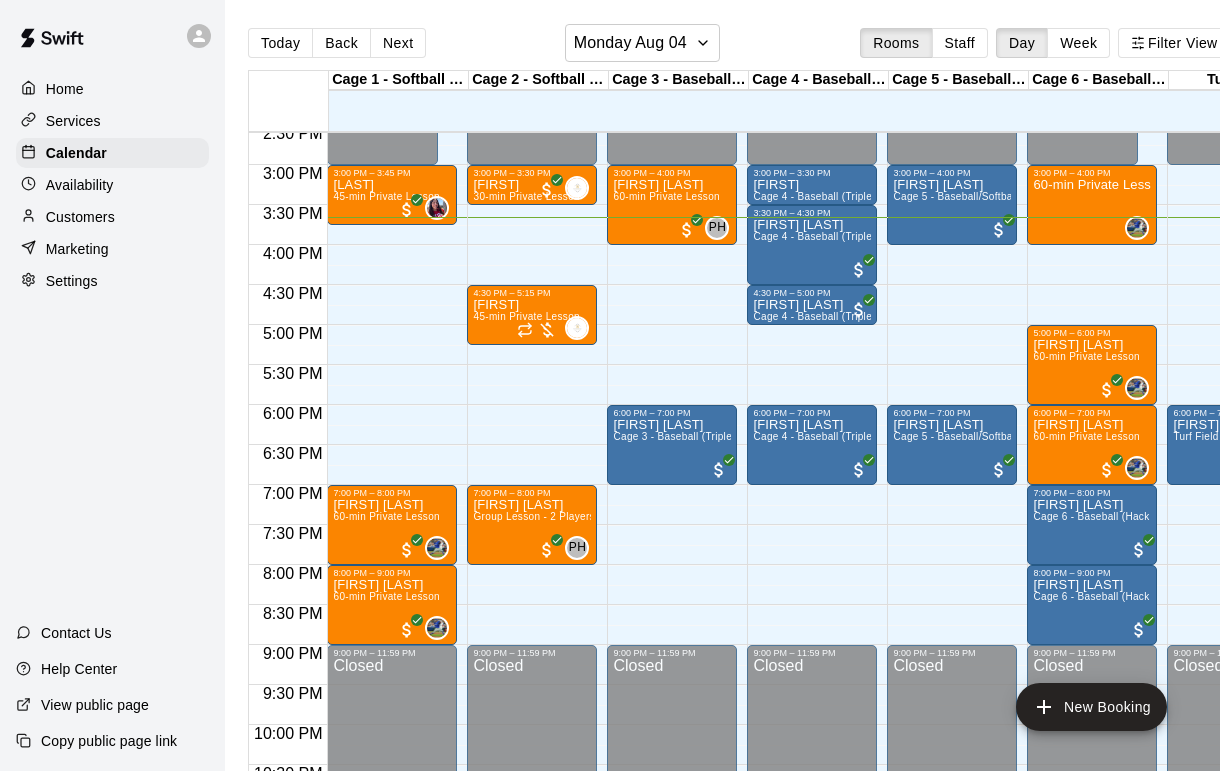 click on "[FIRST] [LAST] [EVENT] - [EVENT]/[EVENT]" at bounding box center [812, 603] 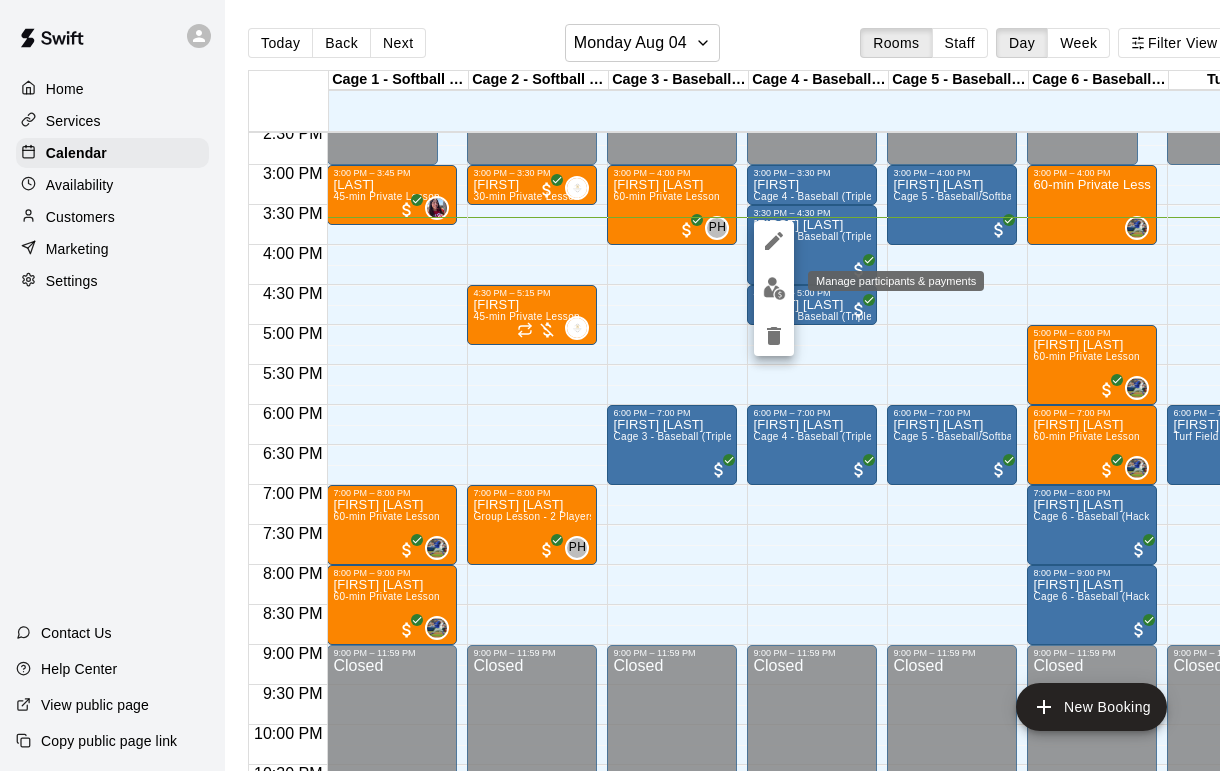 click at bounding box center (774, 288) 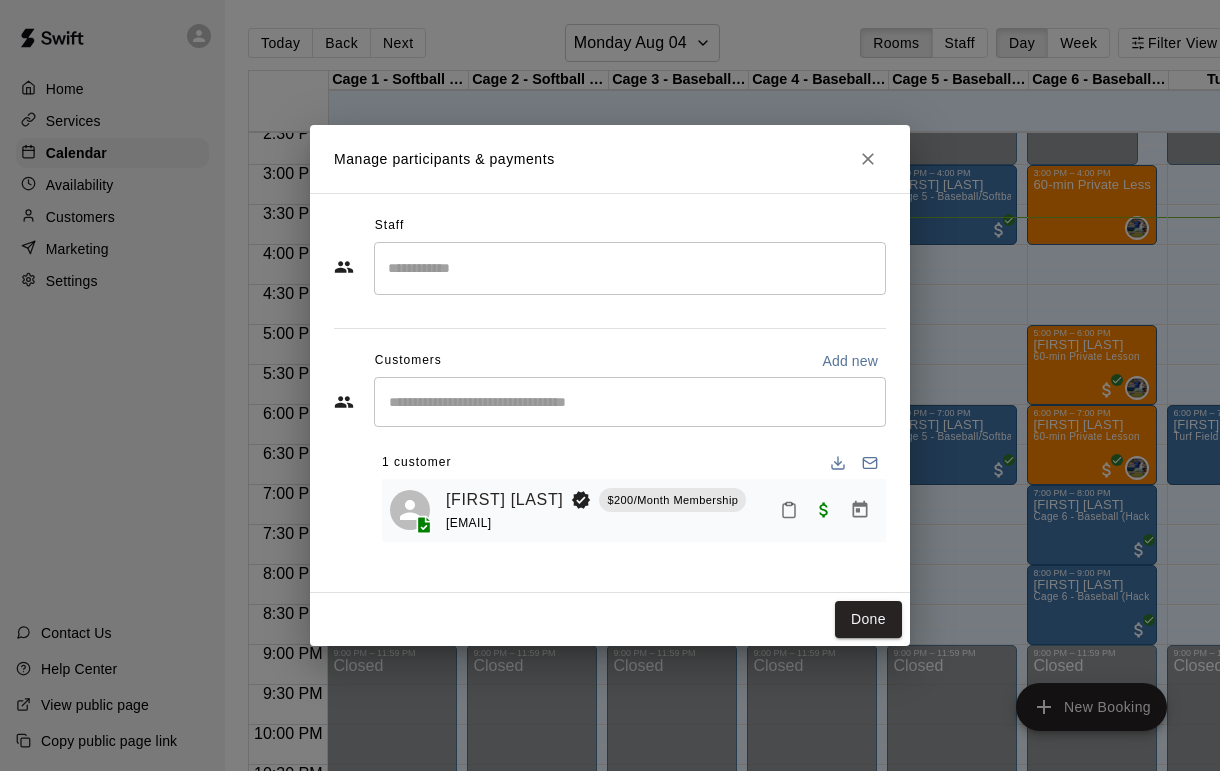 click on "Staff ​ Customers Add new ​ 1   customer  [FIRST] [LAST] [PRICE]/[EVENT] [EMAIL]" at bounding box center [610, 393] 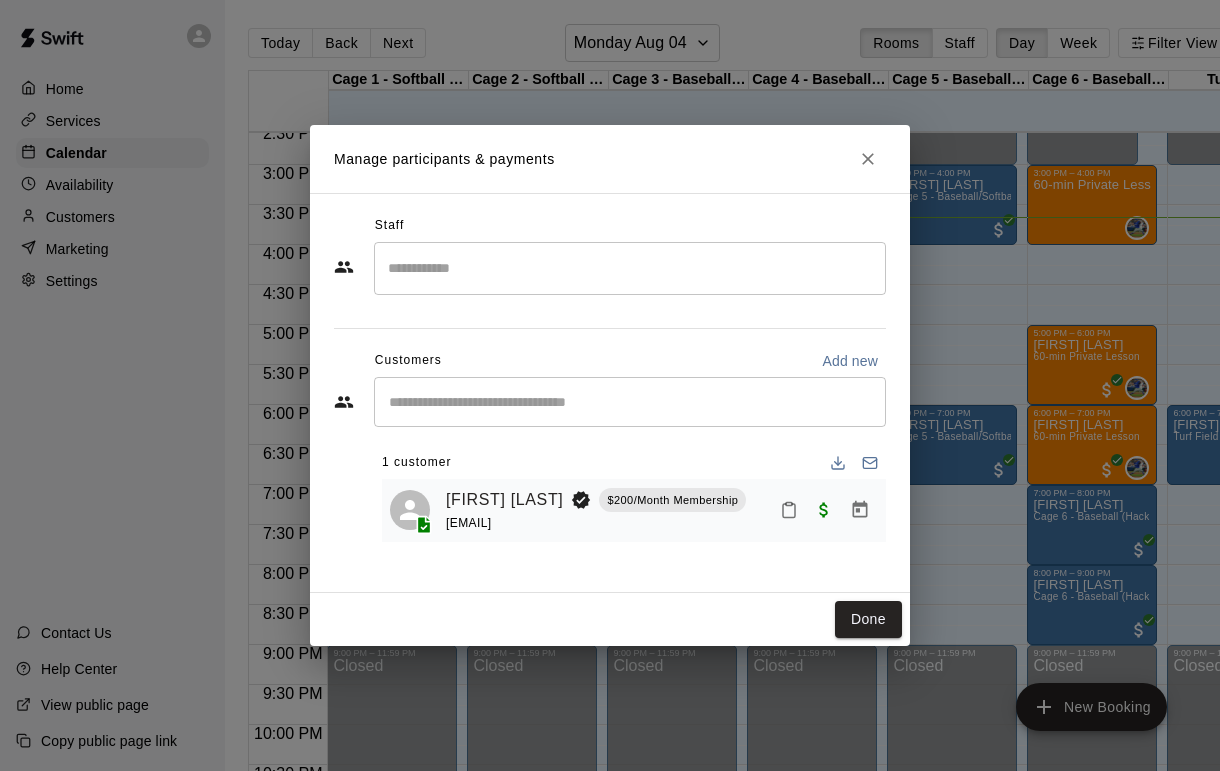 click on "Staff ​ Customers Add new ​ 1   customer  [FIRST] [LAST] [PRICE]/[EVENT] [EMAIL]" at bounding box center (610, 393) 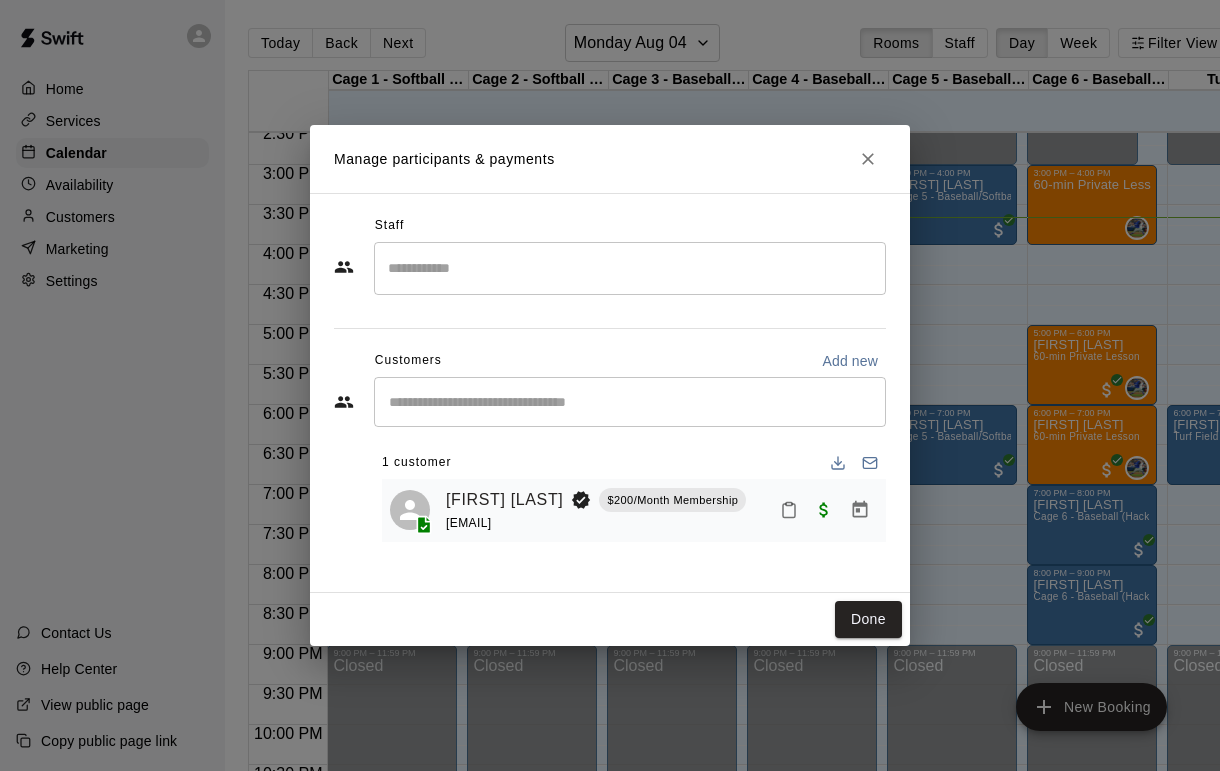 click on "Staff ​ Customers Add new ​ 1   customer  [FIRST] [LAST] [PRICE]/[EVENT] [EMAIL]" at bounding box center [610, 393] 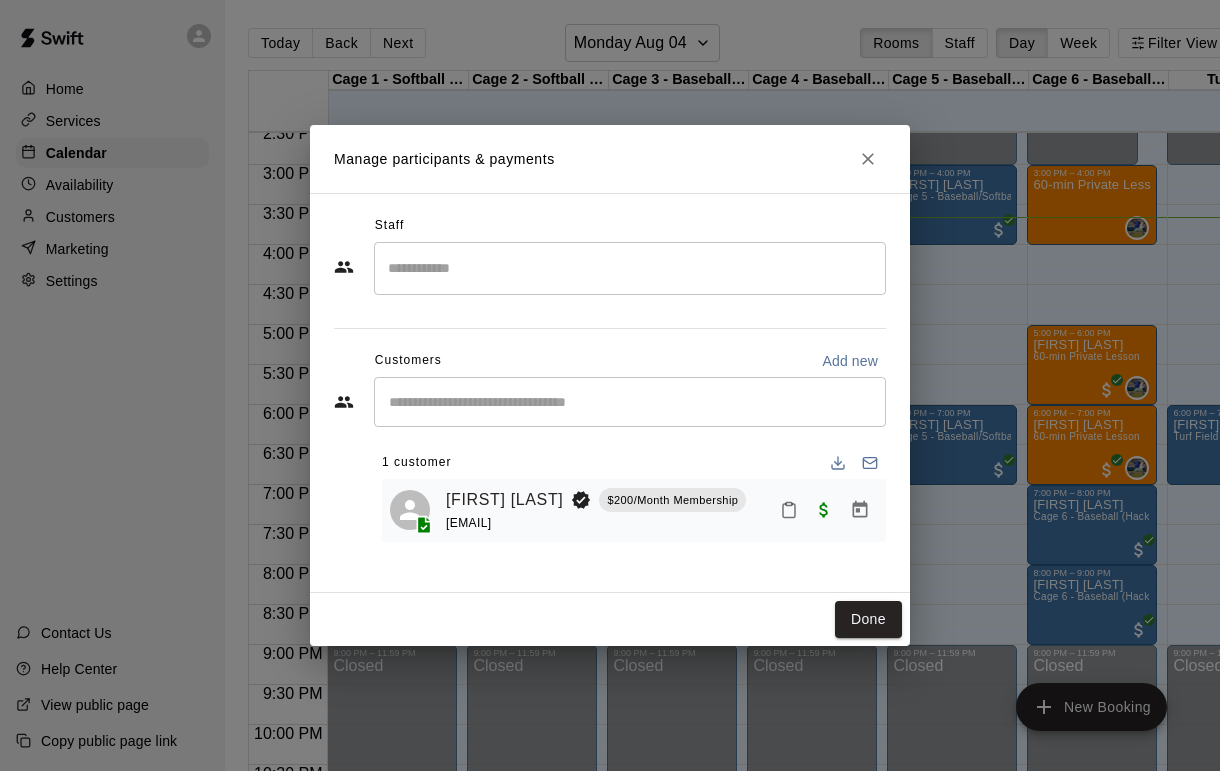 click at bounding box center [868, 159] 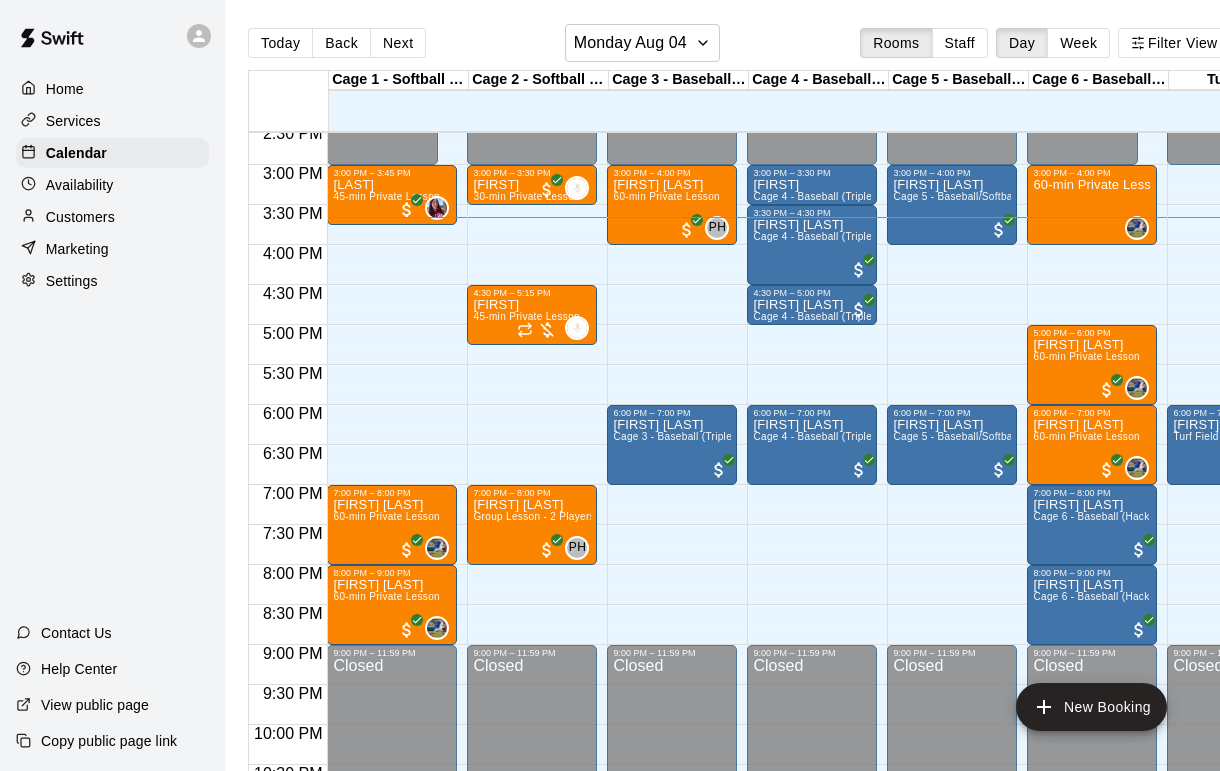 click on "[FIRST] [LAST] [EVENT] - [EVENT]/[EVENT]" at bounding box center (952, 563) 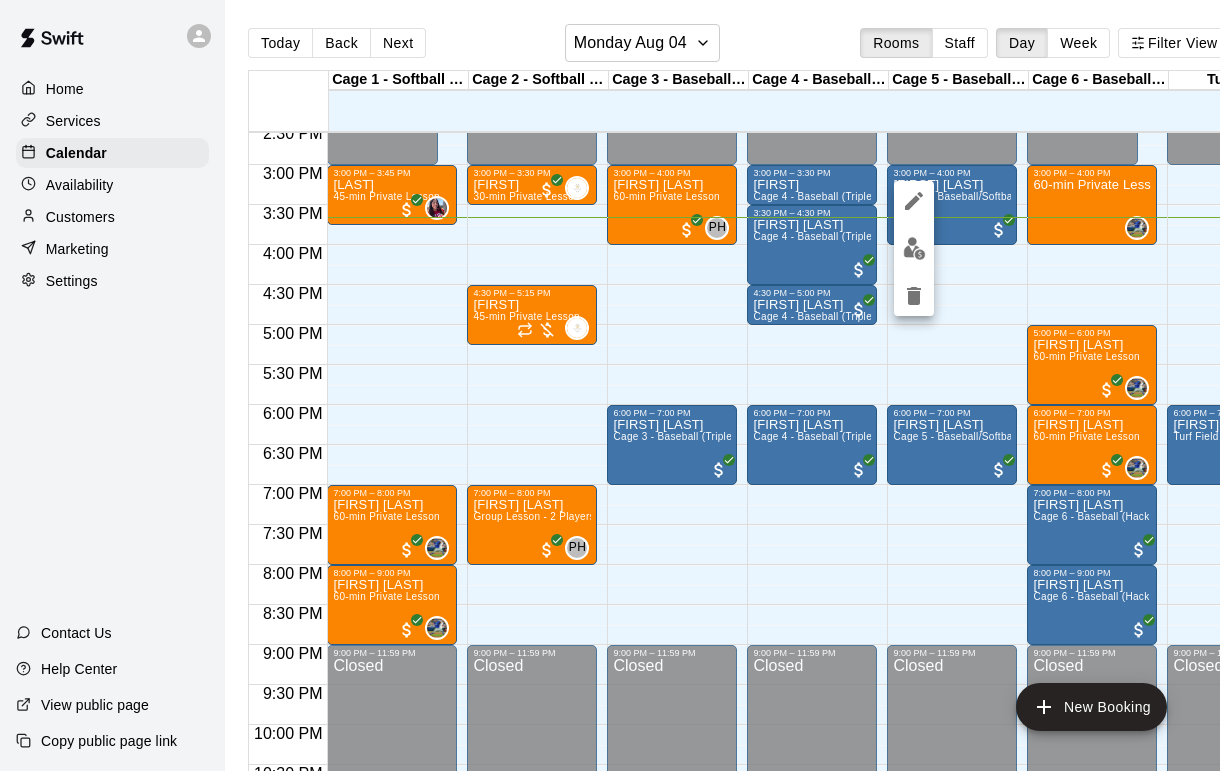 click at bounding box center [914, 248] 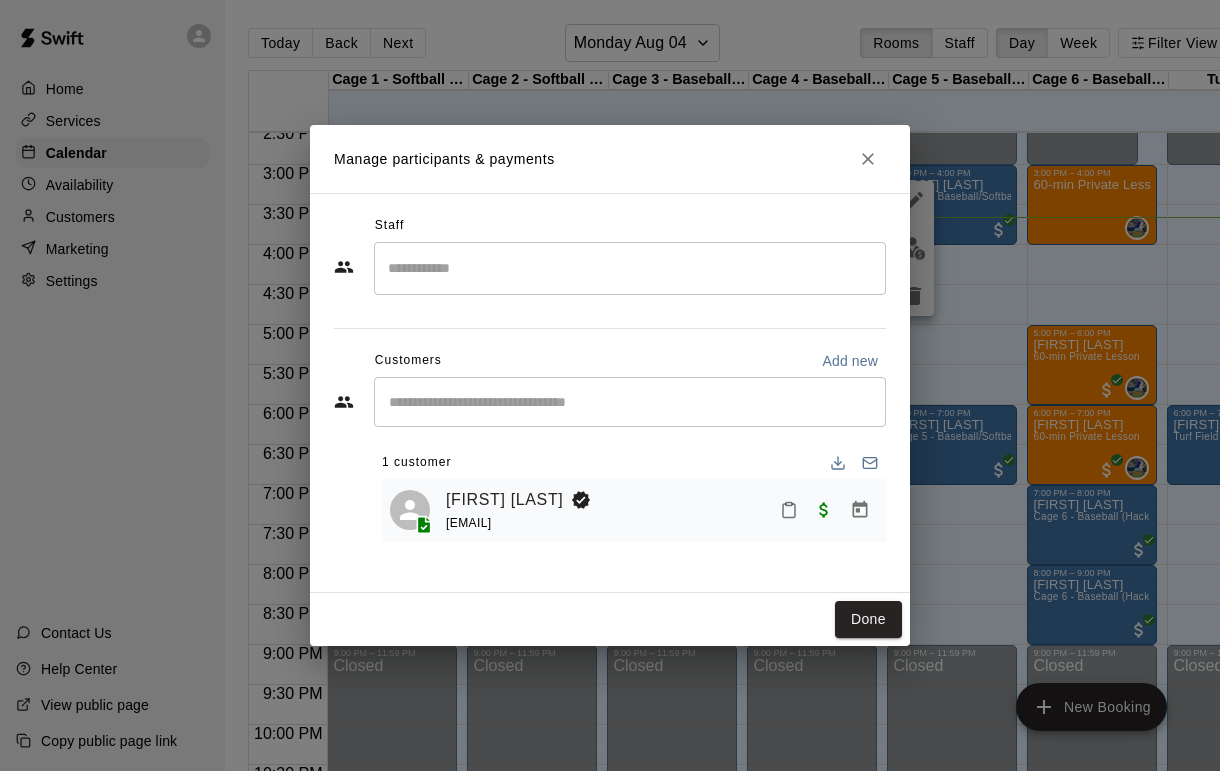 click on "Staff ​ Customers Add new ​ 1   customer  [FIRST] [LAST] [EMAIL]" at bounding box center [610, 383] 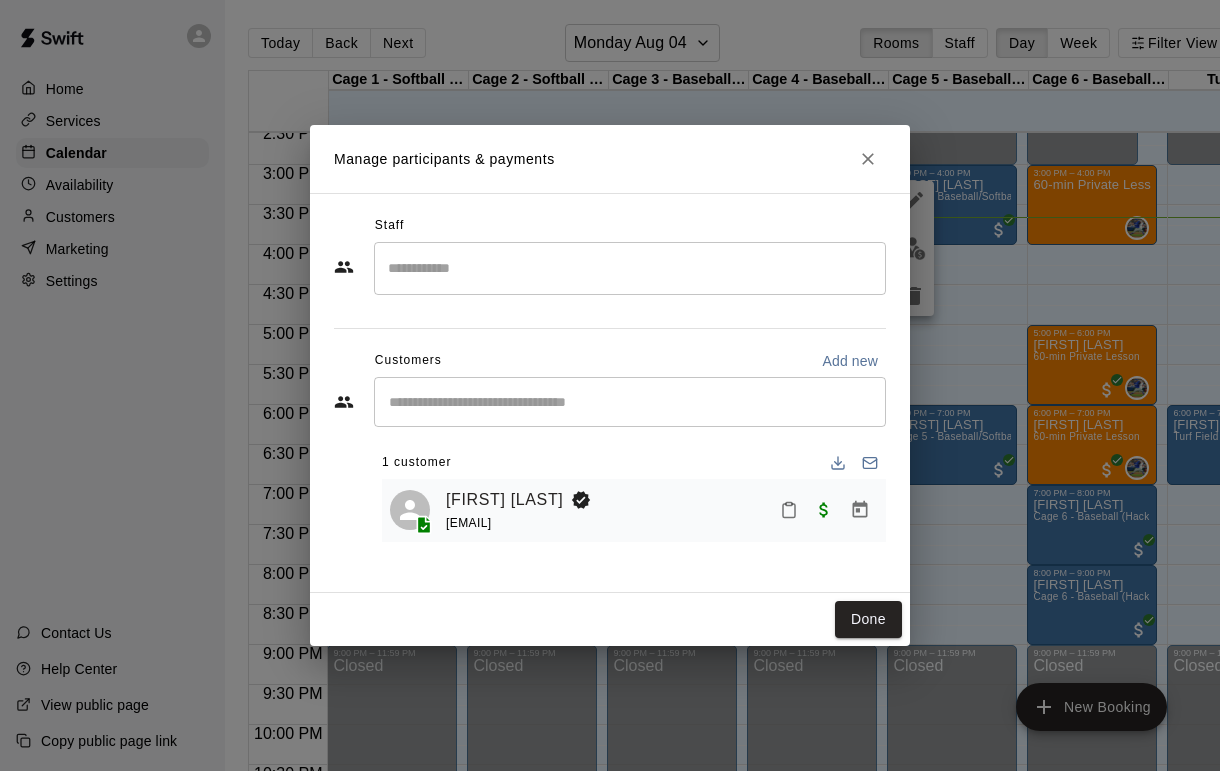 click on "[EMAIL]" at bounding box center [468, 523] 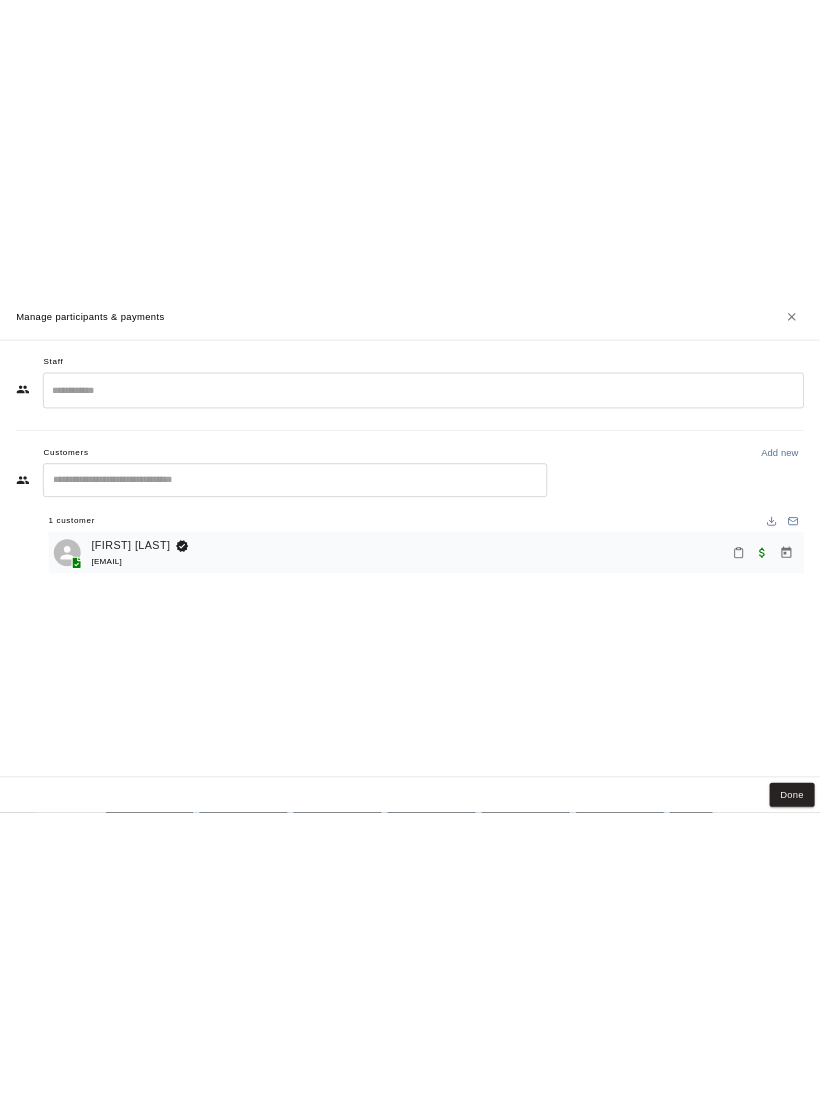 scroll, scrollTop: 894, scrollLeft: 0, axis: vertical 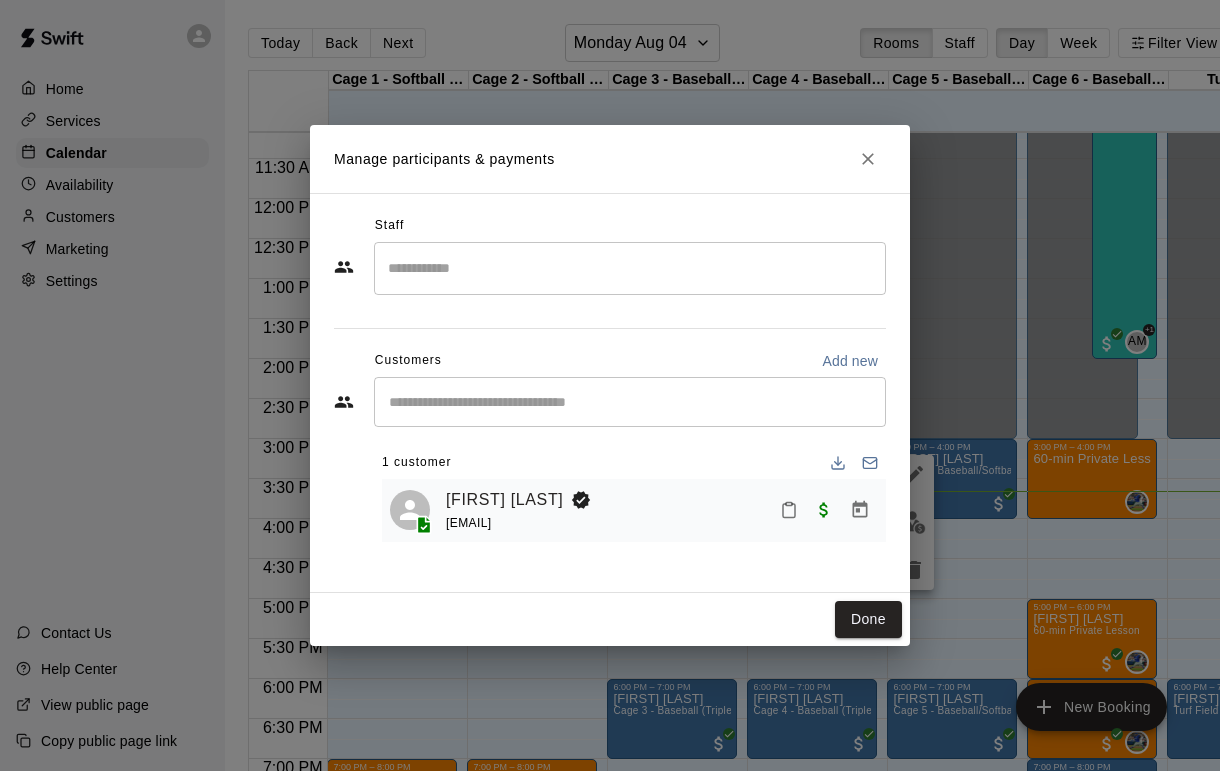 click on "[FIRST] [LAST]" at bounding box center [504, 500] 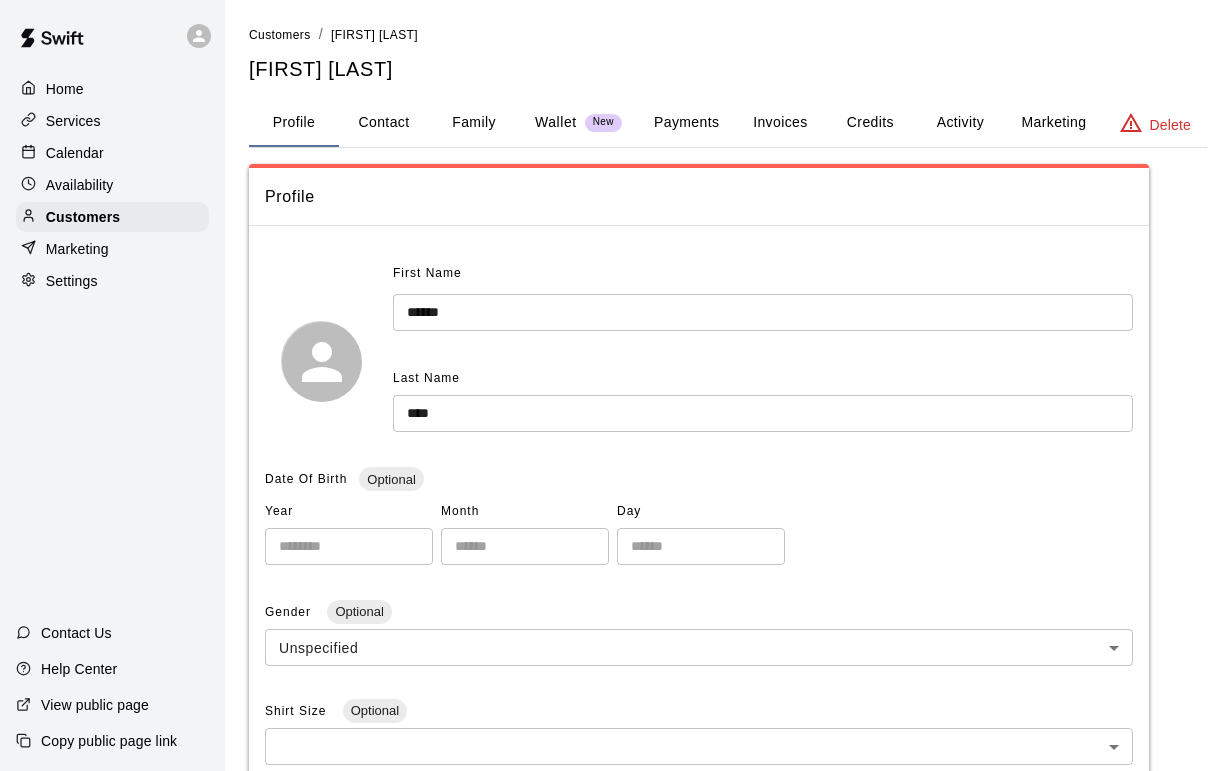 click on "Wallet New" at bounding box center (578, 122) 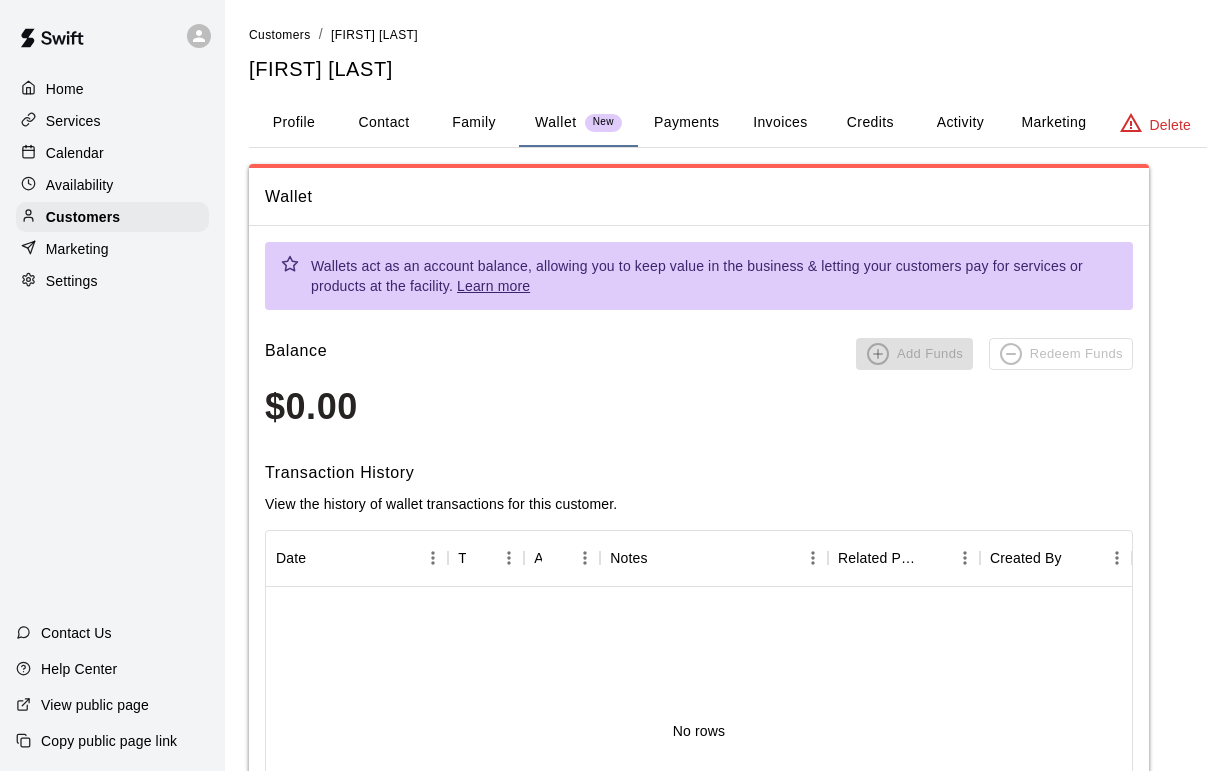 click on "Payments" at bounding box center (686, 123) 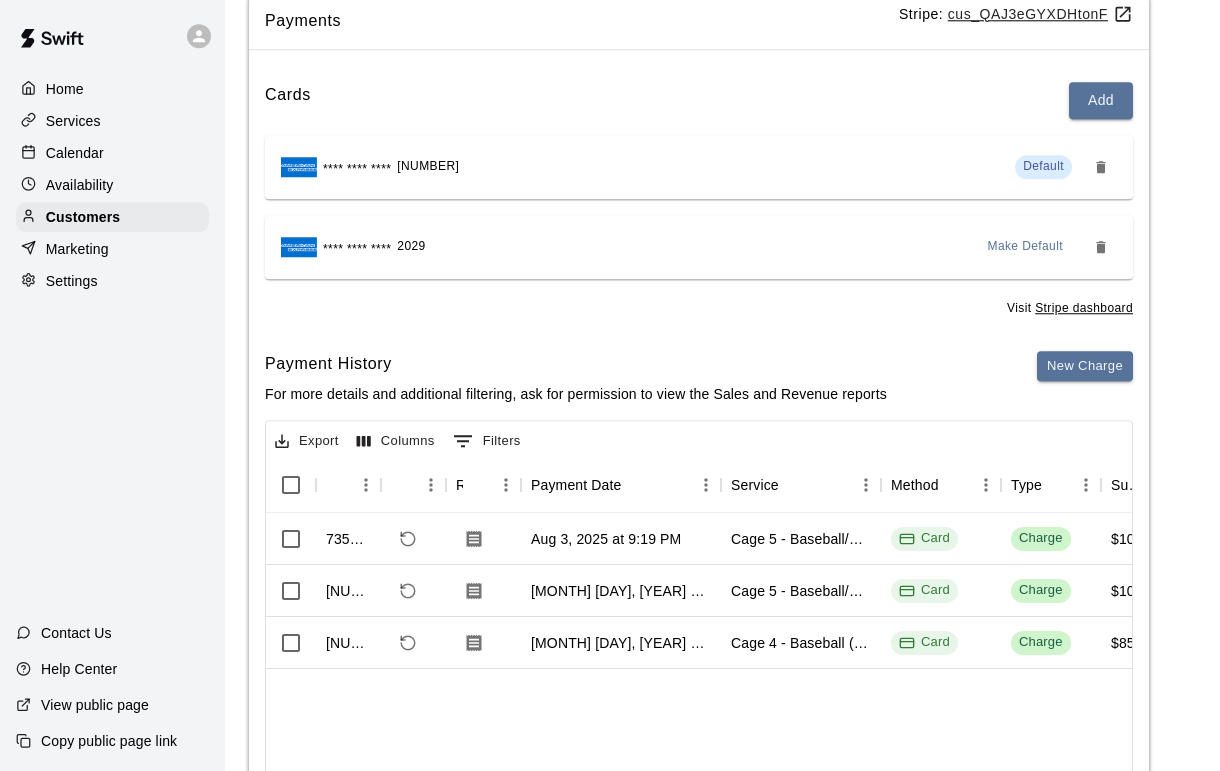 scroll, scrollTop: 176, scrollLeft: 0, axis: vertical 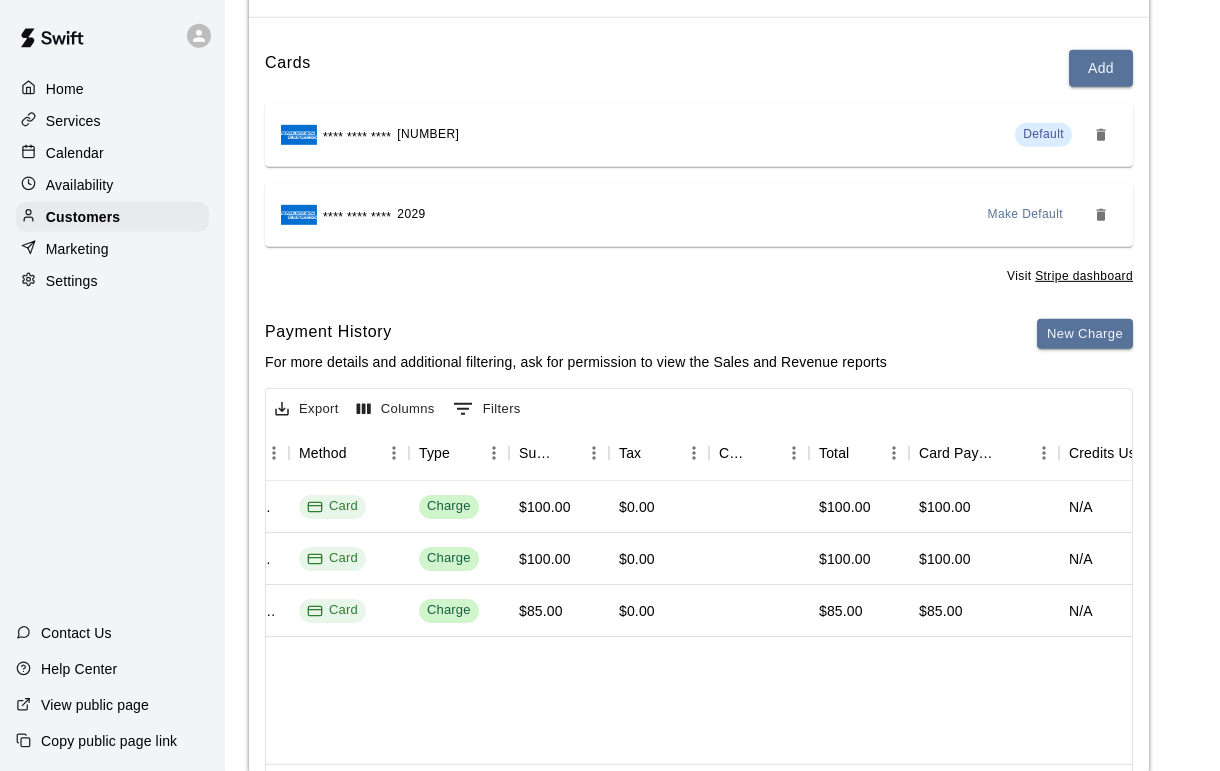 click on "Calendar" at bounding box center [112, 153] 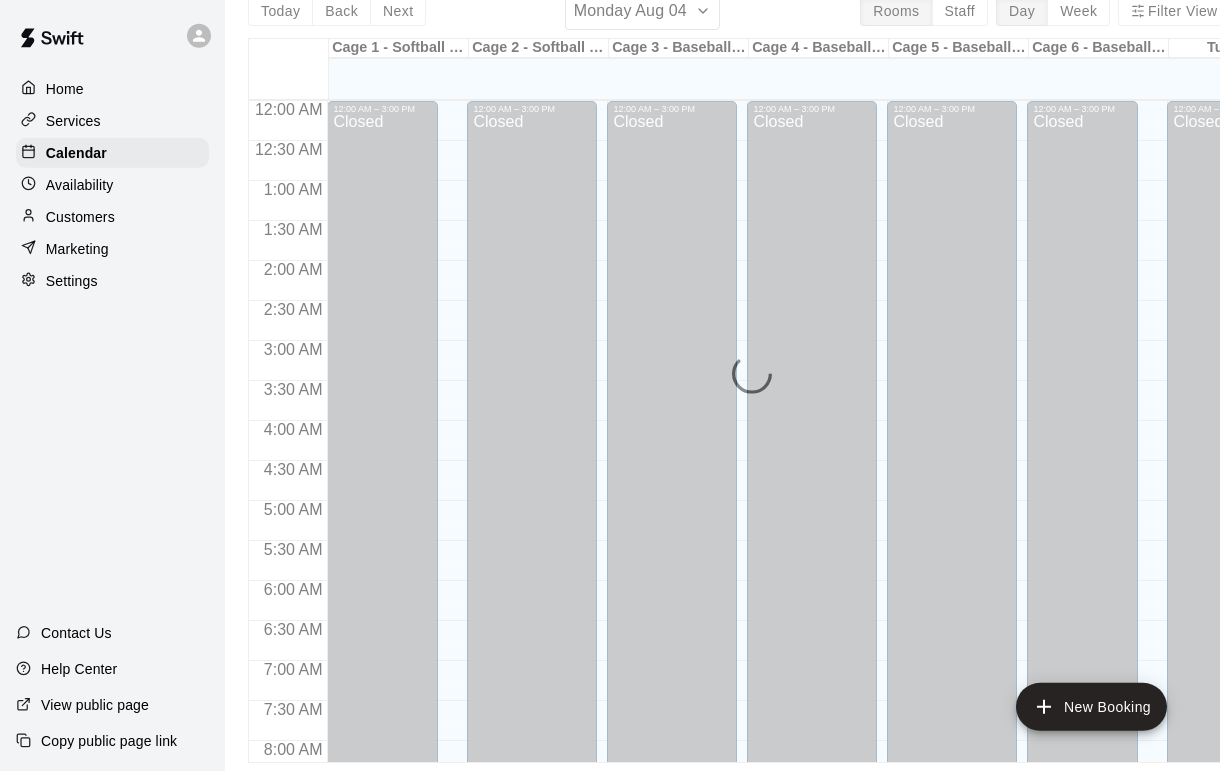scroll, scrollTop: 63, scrollLeft: 0, axis: vertical 